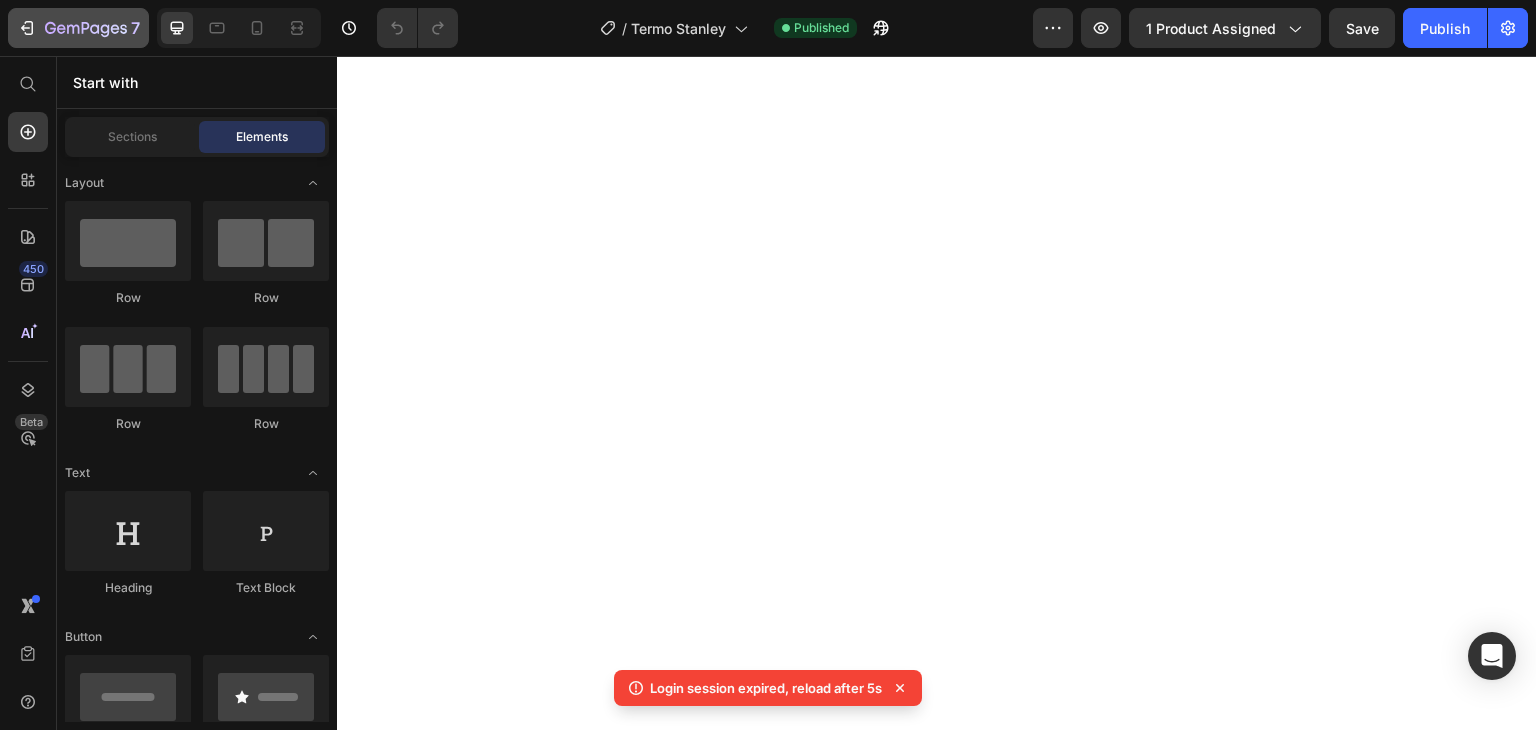 scroll, scrollTop: 0, scrollLeft: 0, axis: both 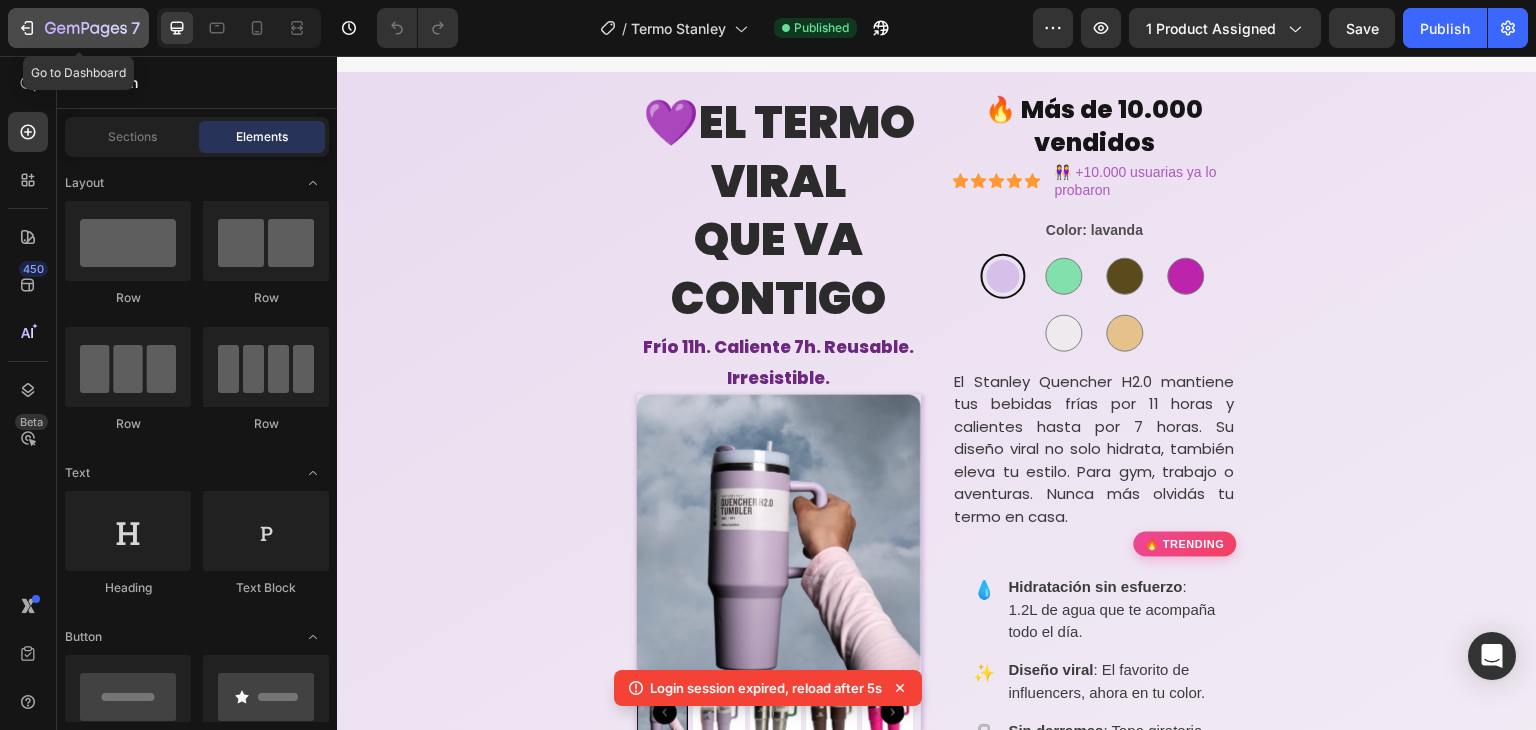 click on "7" at bounding box center (78, 28) 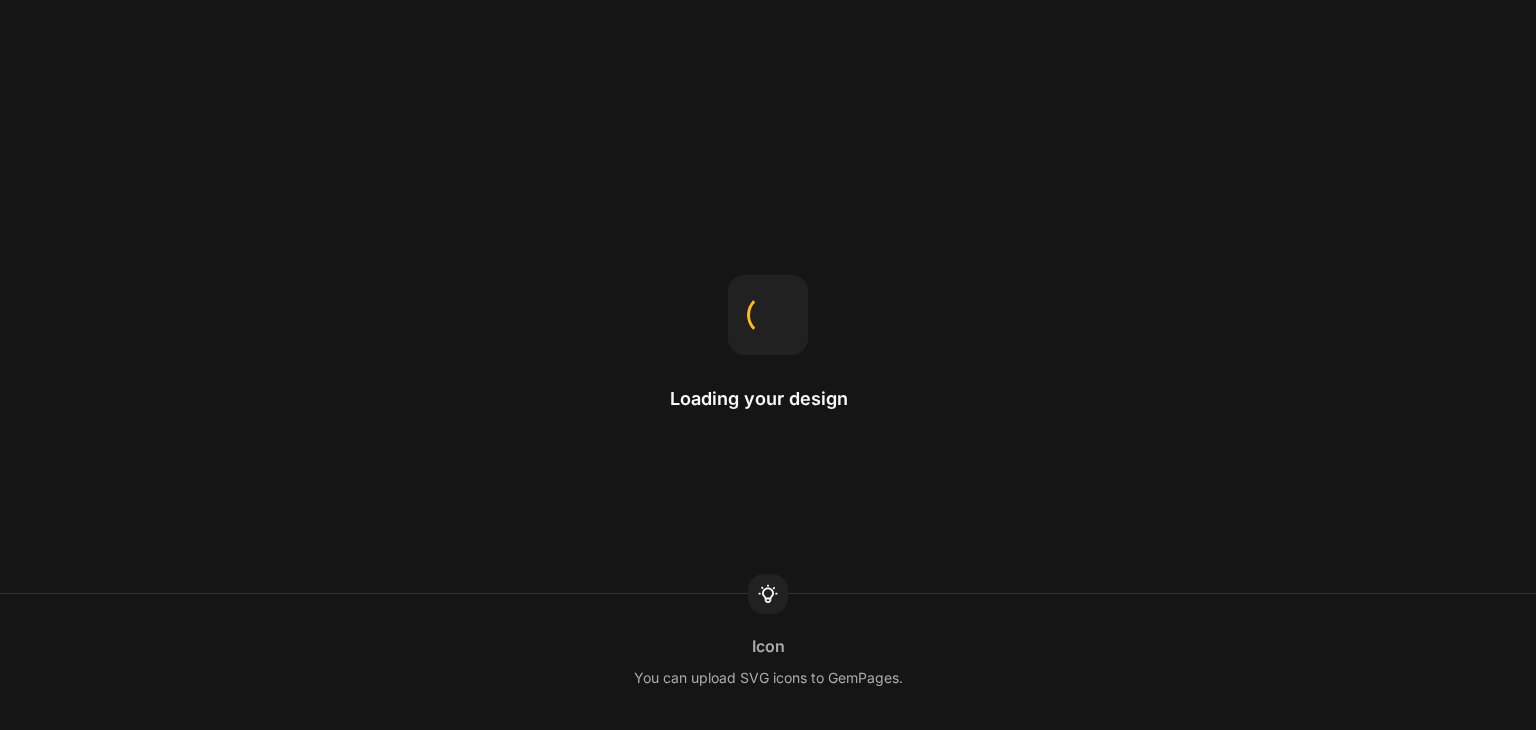 scroll, scrollTop: 0, scrollLeft: 0, axis: both 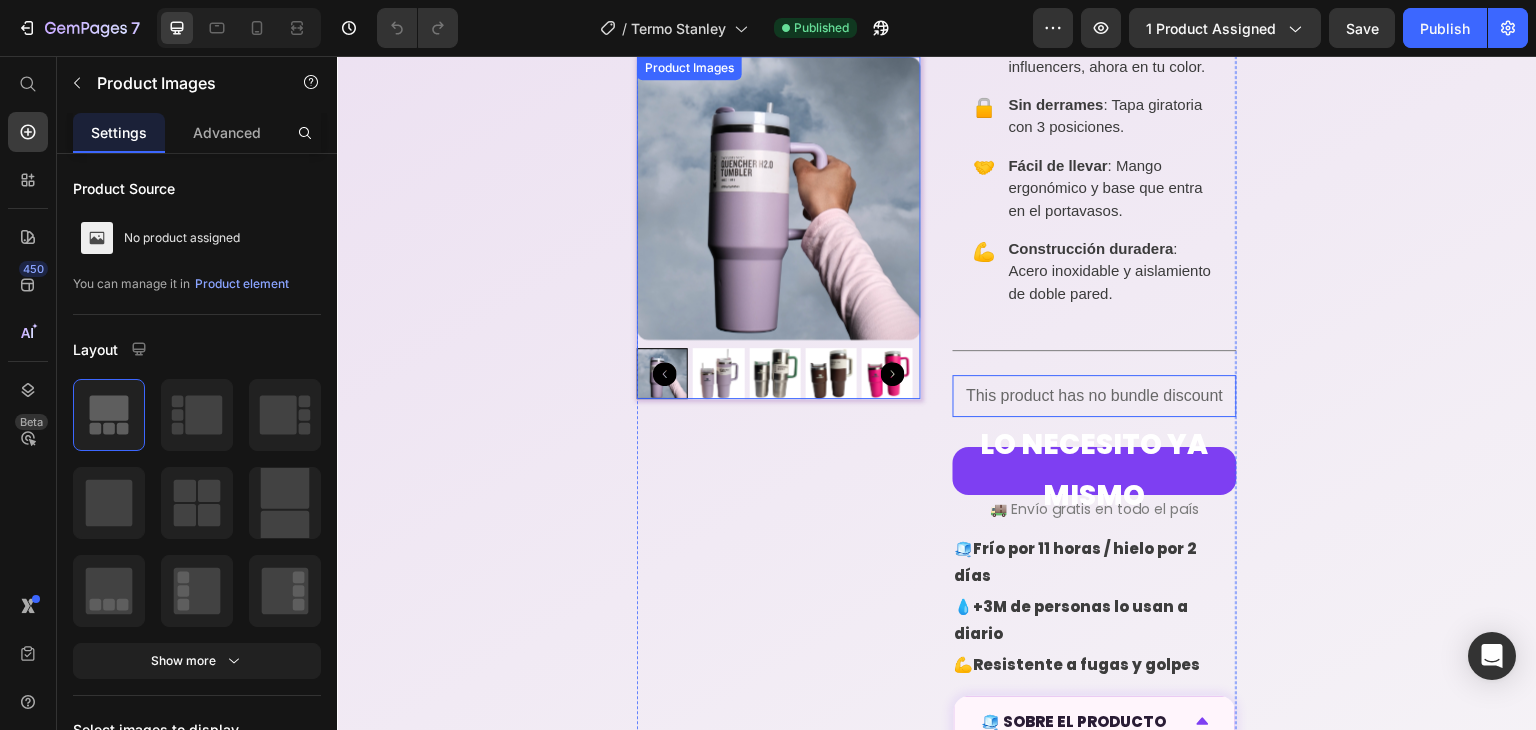 click at bounding box center [779, 198] 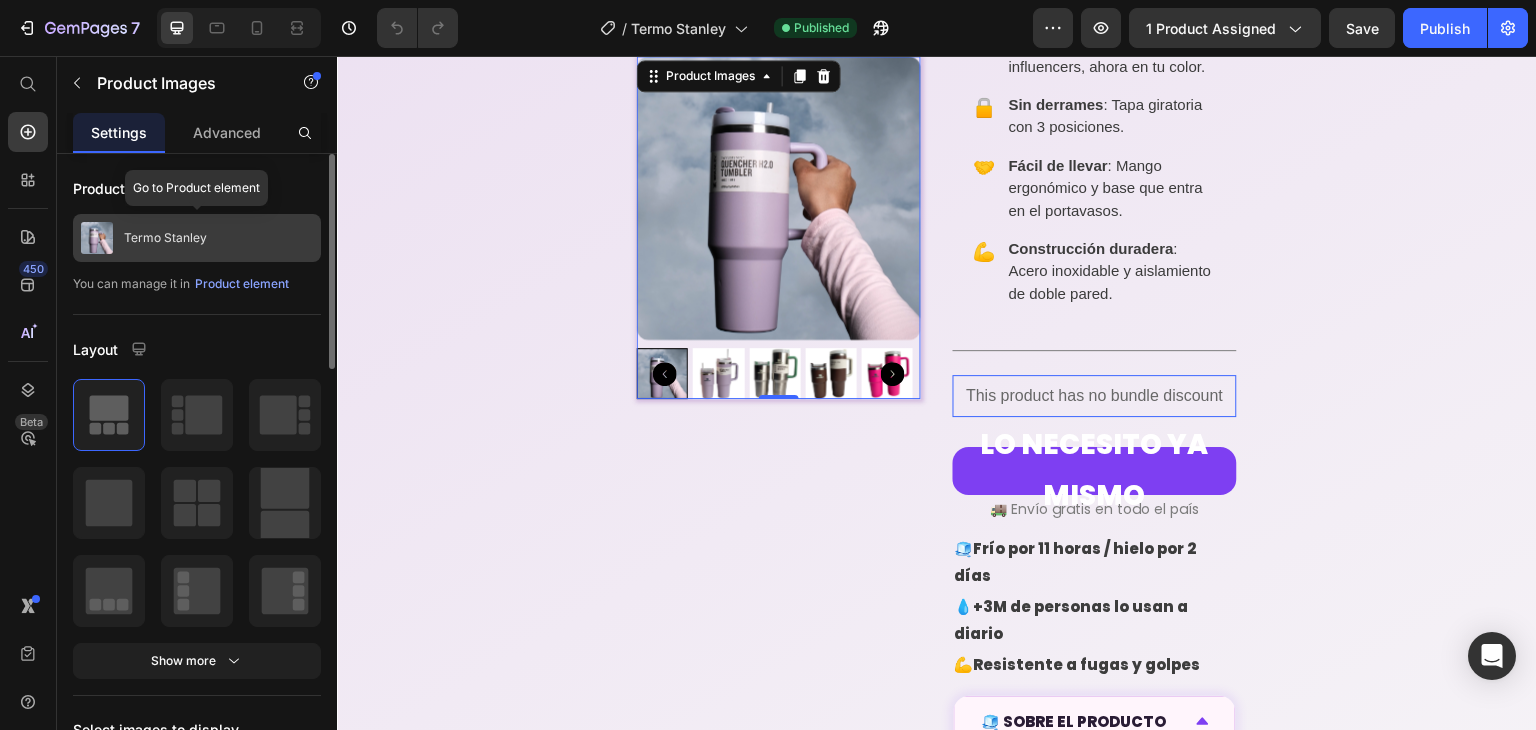 click on "Termo Stanley" at bounding box center (197, 238) 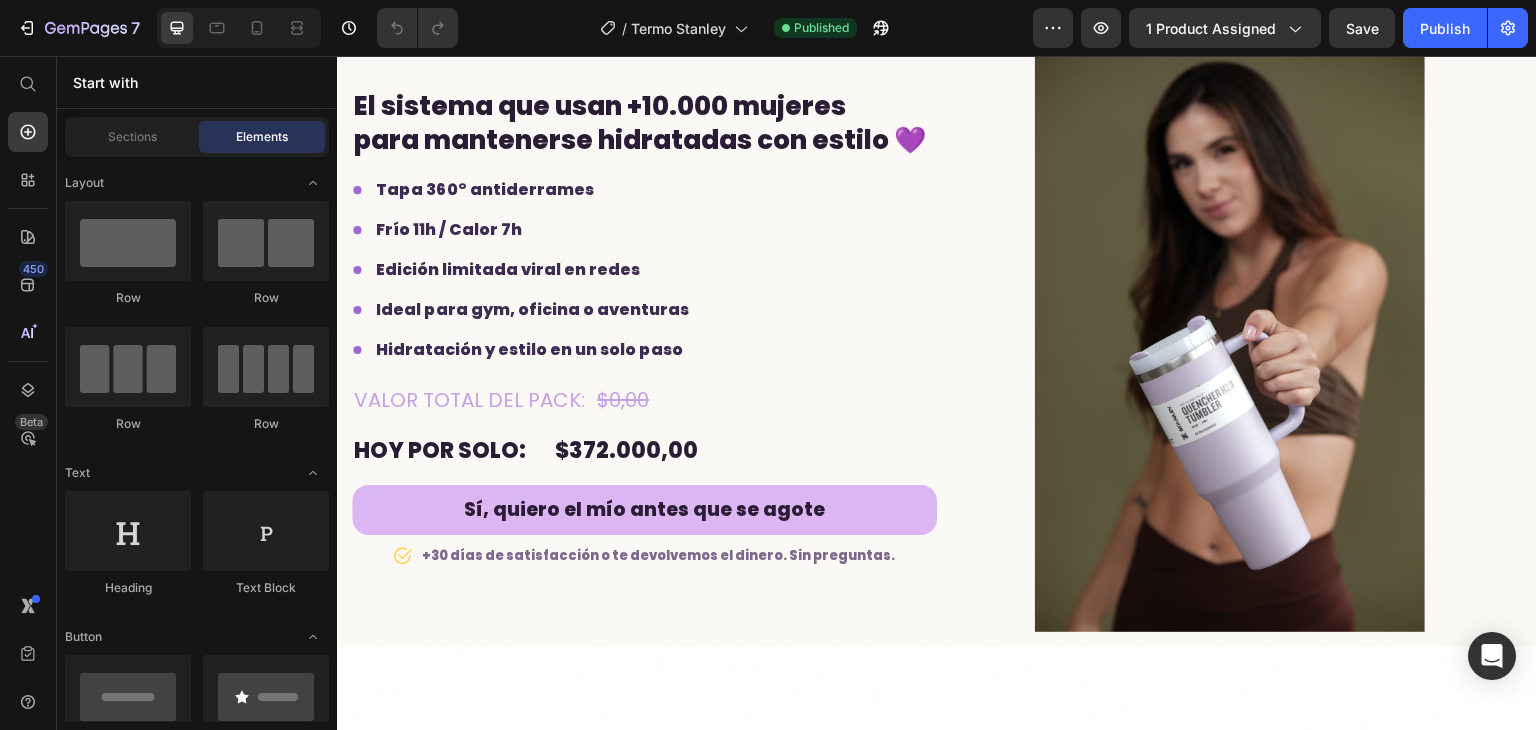 scroll, scrollTop: 3783, scrollLeft: 0, axis: vertical 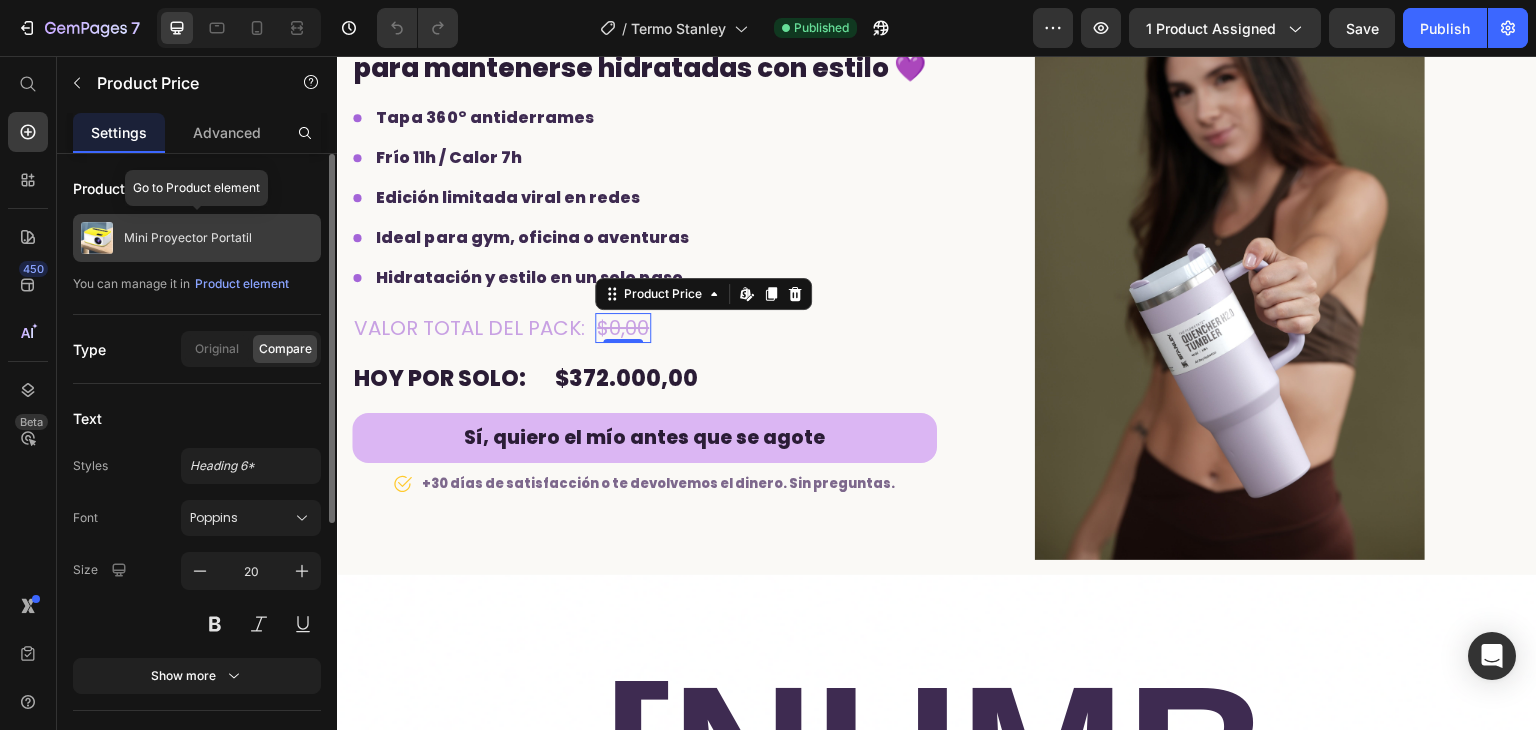 click at bounding box center [97, 238] 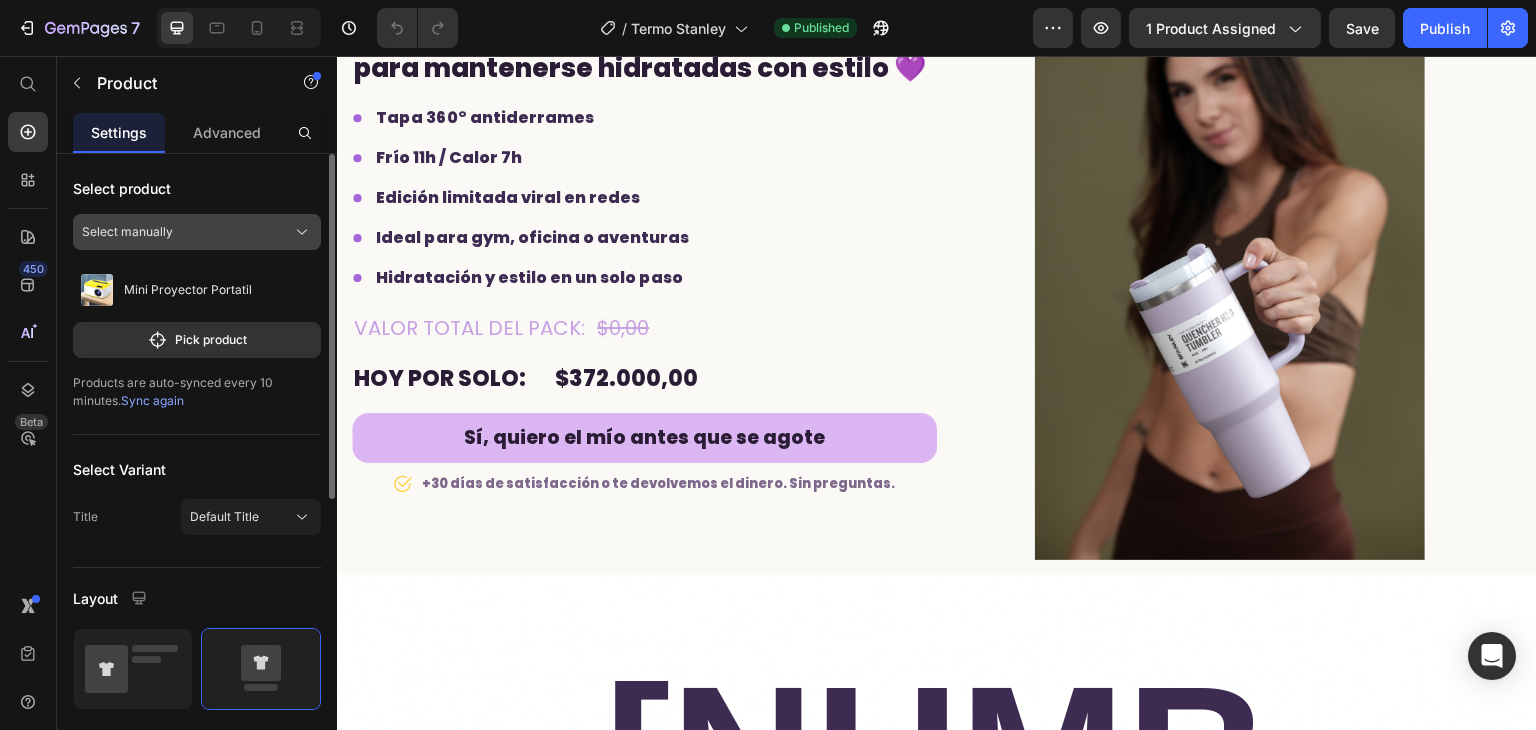 click on "Select manually" 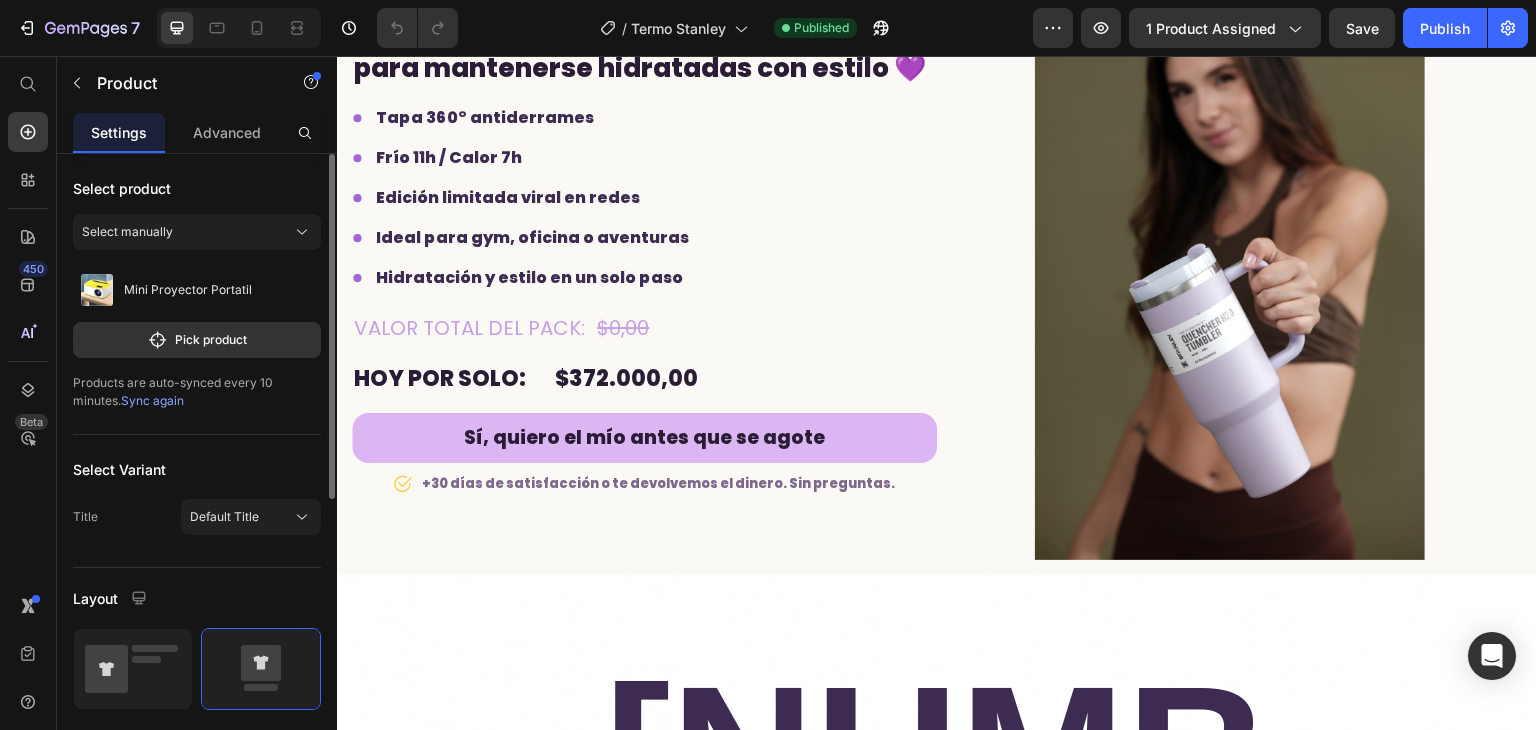 click on "Products are auto-synced every 10 minutes.  Sync again" at bounding box center [197, 392] 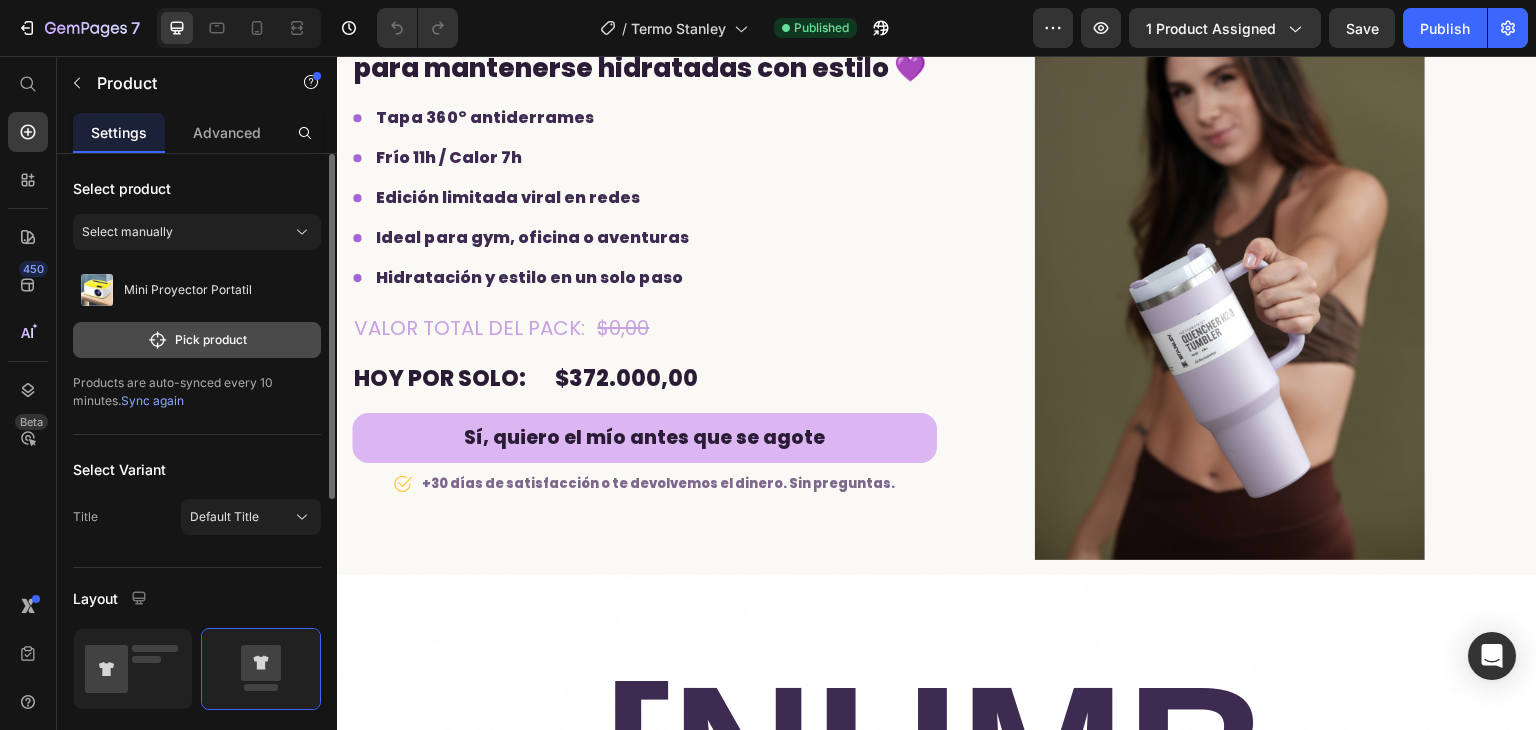 click on "Pick product" at bounding box center [197, 340] 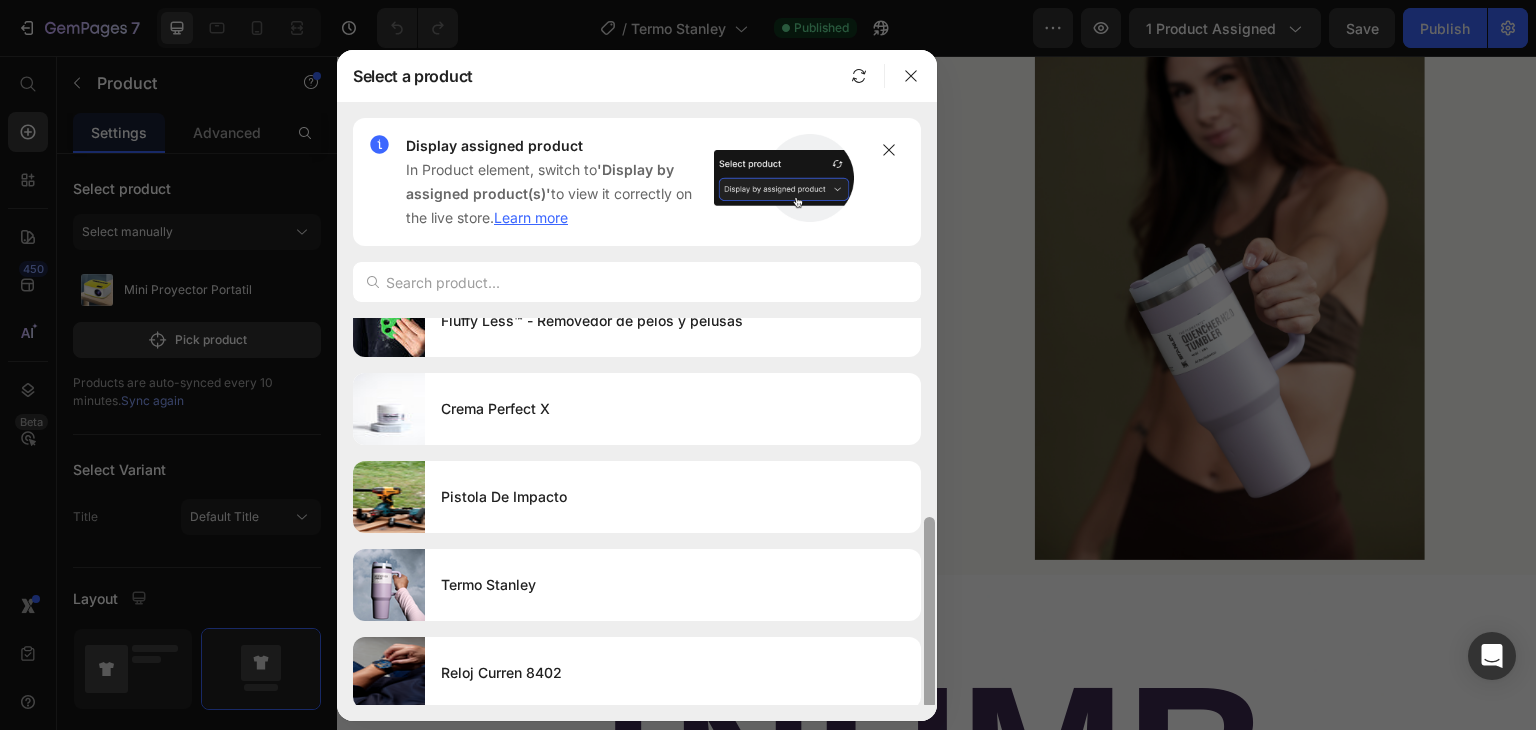 drag, startPoint x: 930, startPoint y: 346, endPoint x: 918, endPoint y: 541, distance: 195.36888 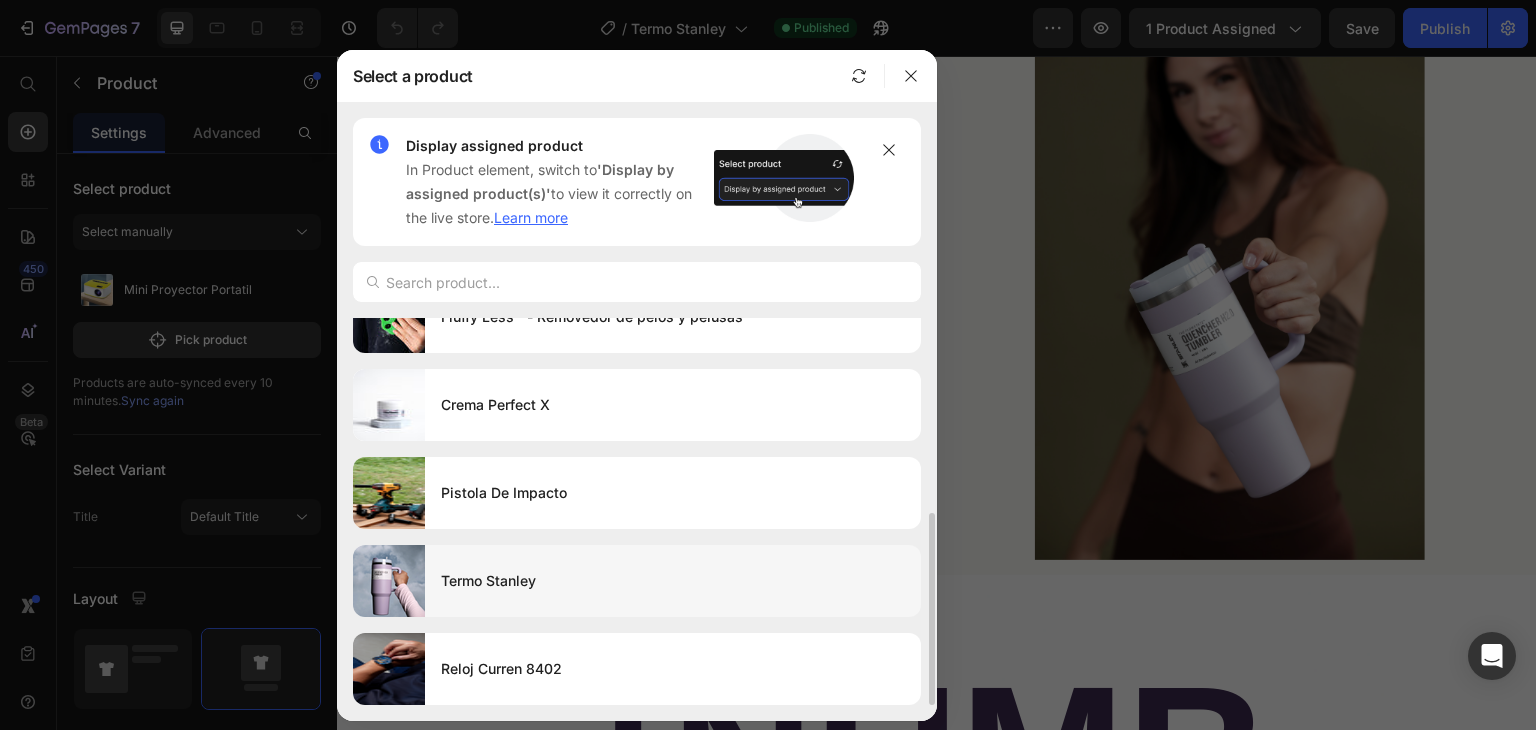click on "Termo Stanley" at bounding box center [673, 581] 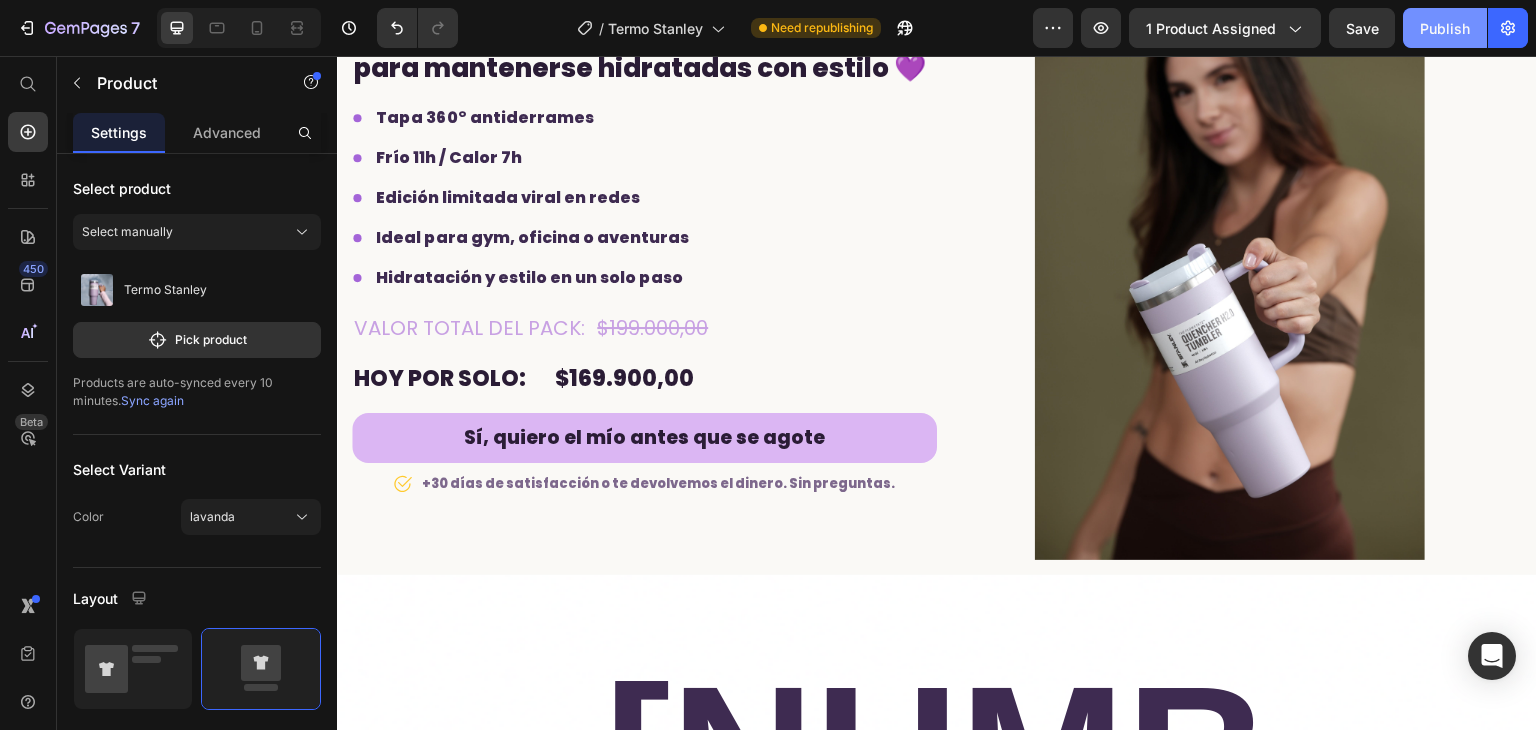 click on "Publish" at bounding box center (1445, 28) 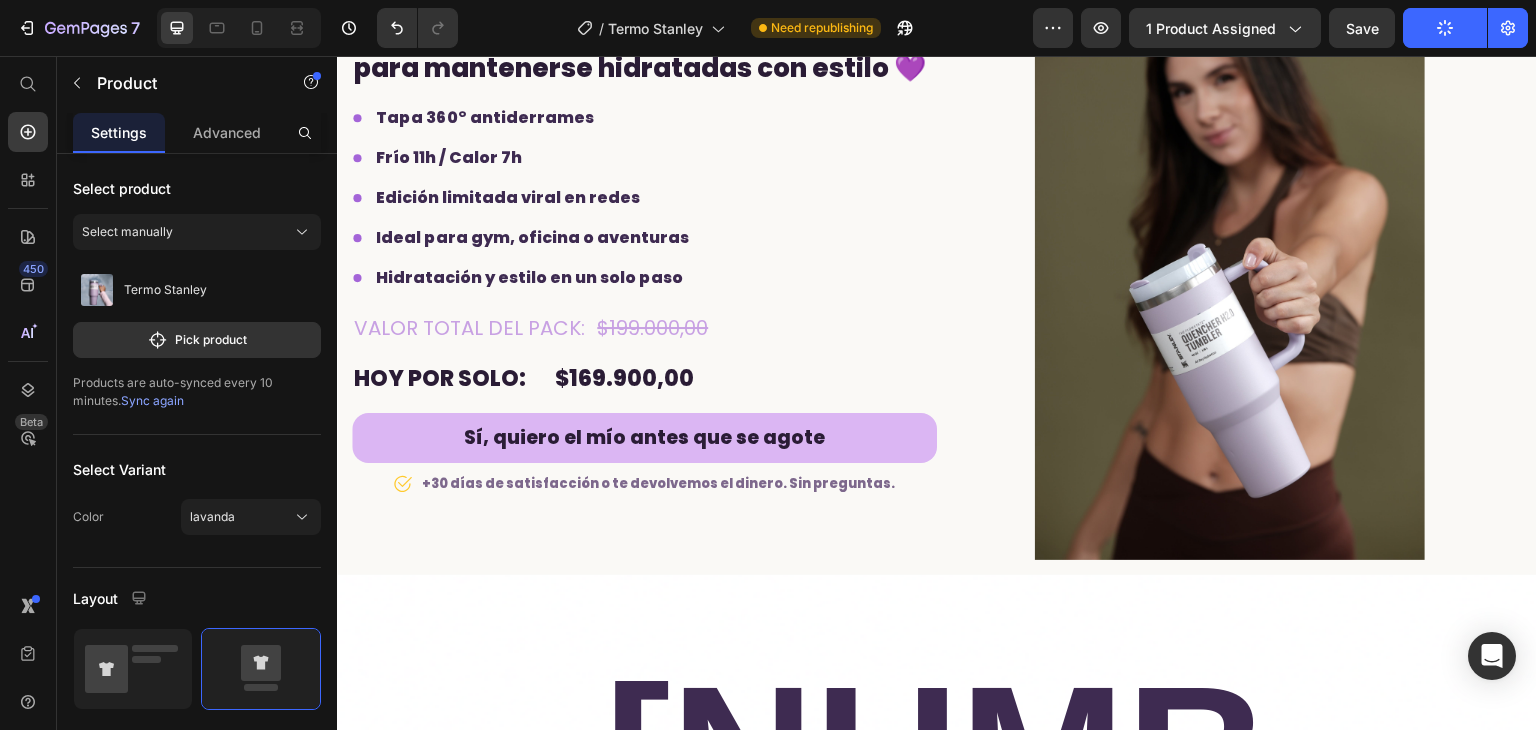 type 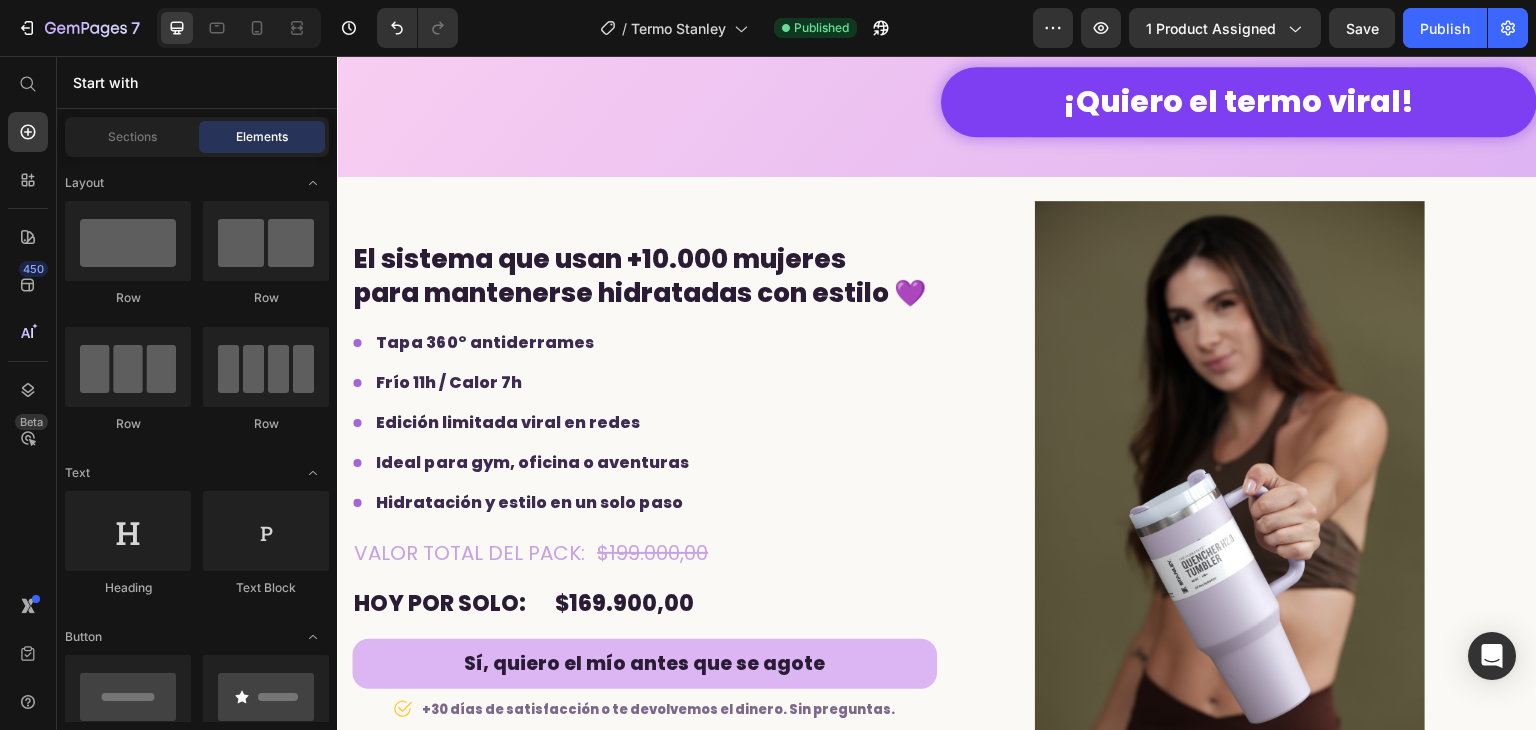 scroll, scrollTop: 3168, scrollLeft: 0, axis: vertical 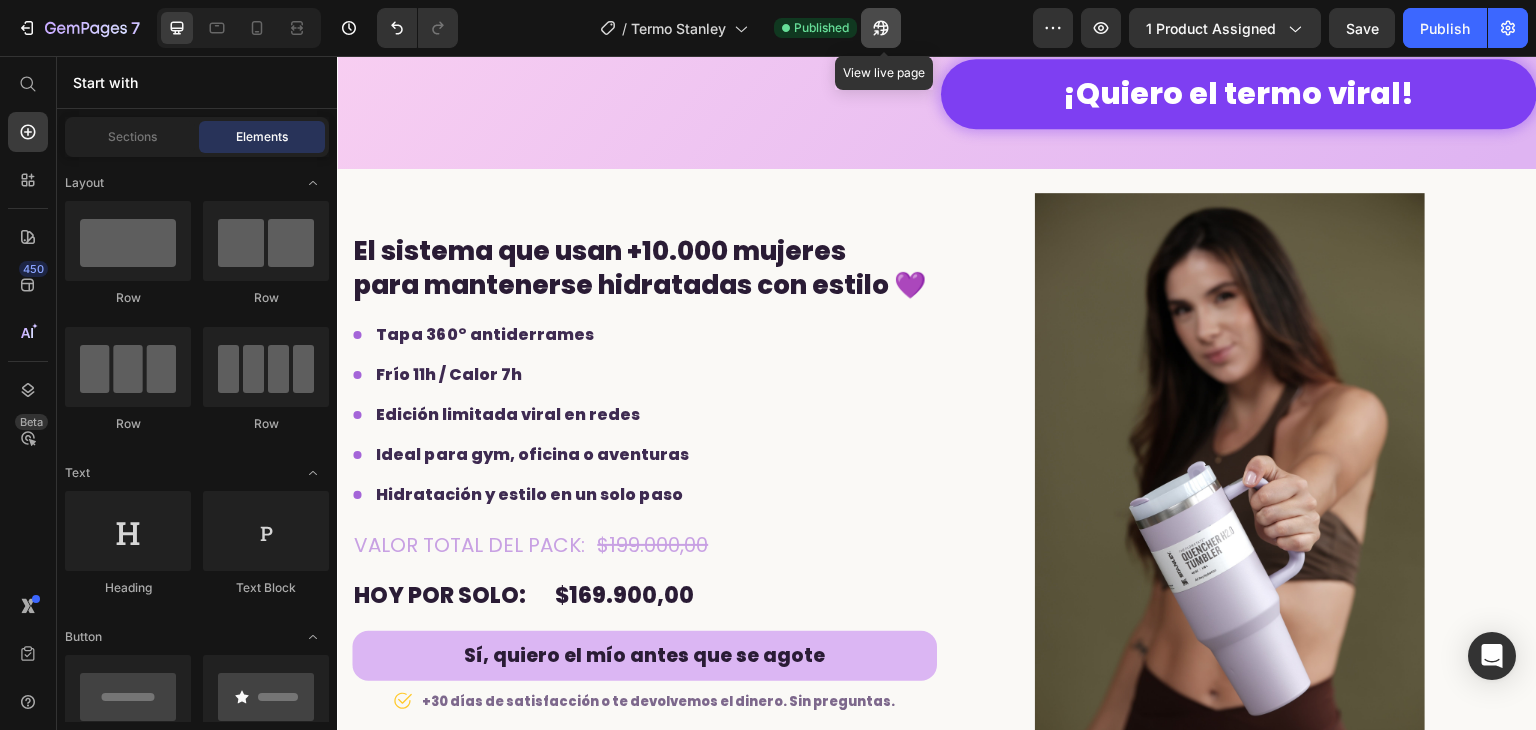 click 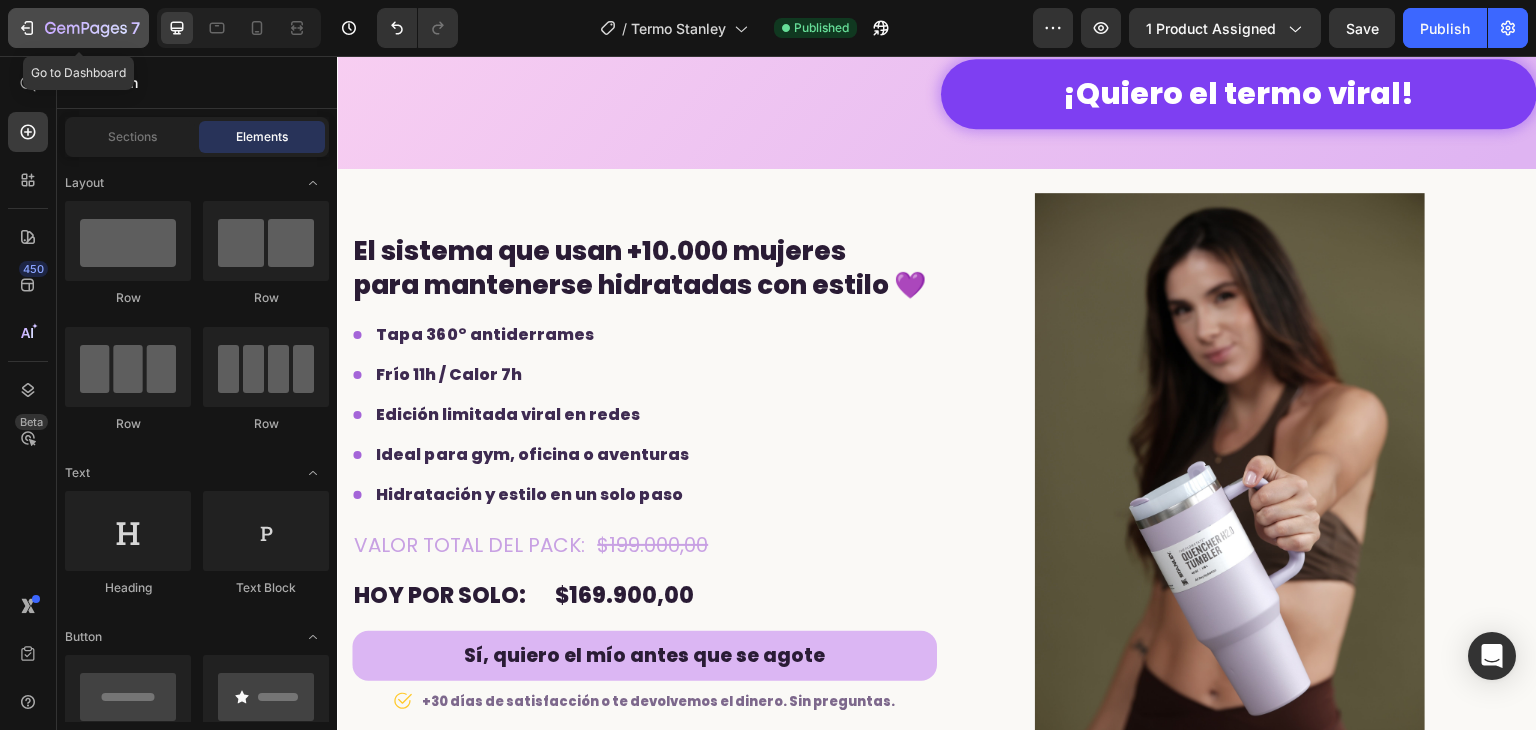 click 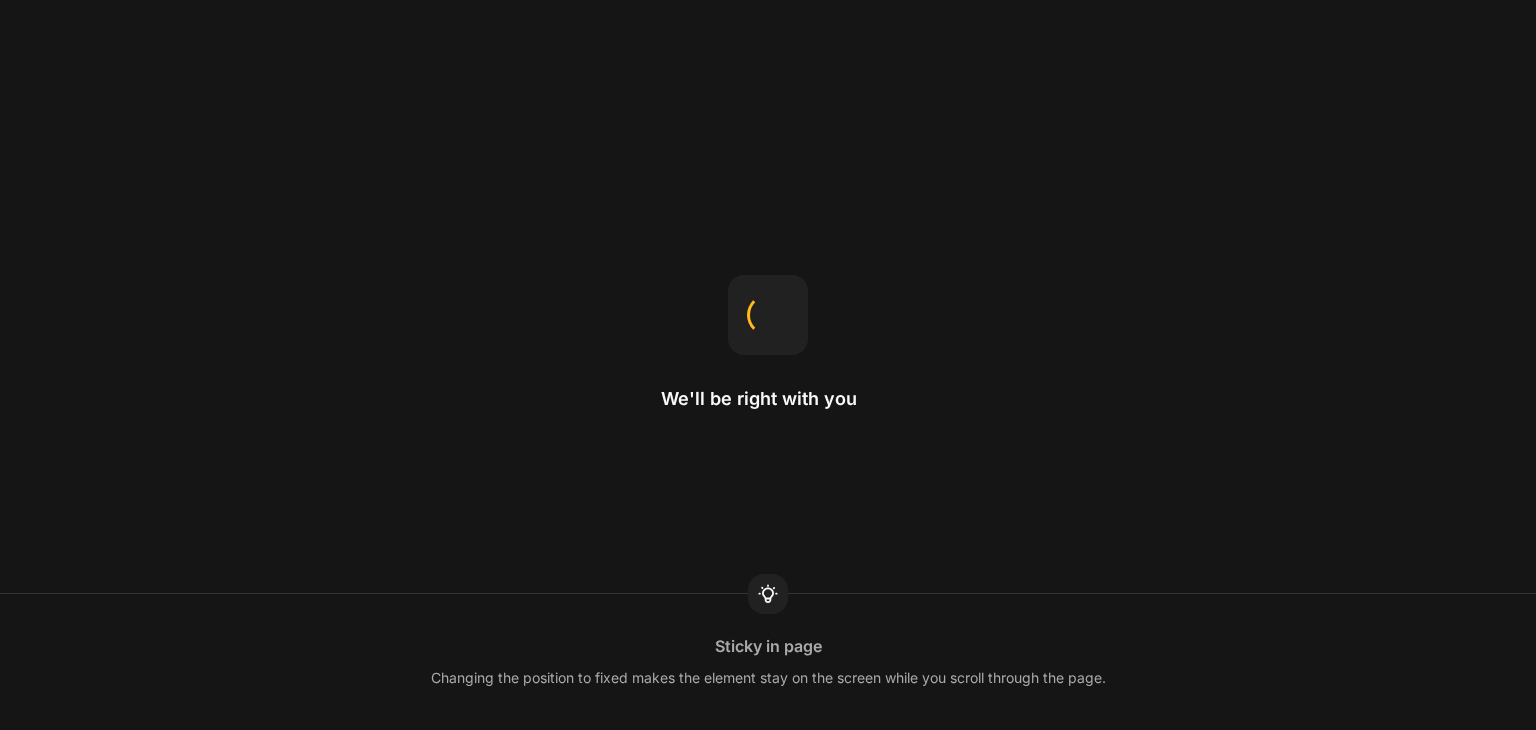 scroll, scrollTop: 0, scrollLeft: 0, axis: both 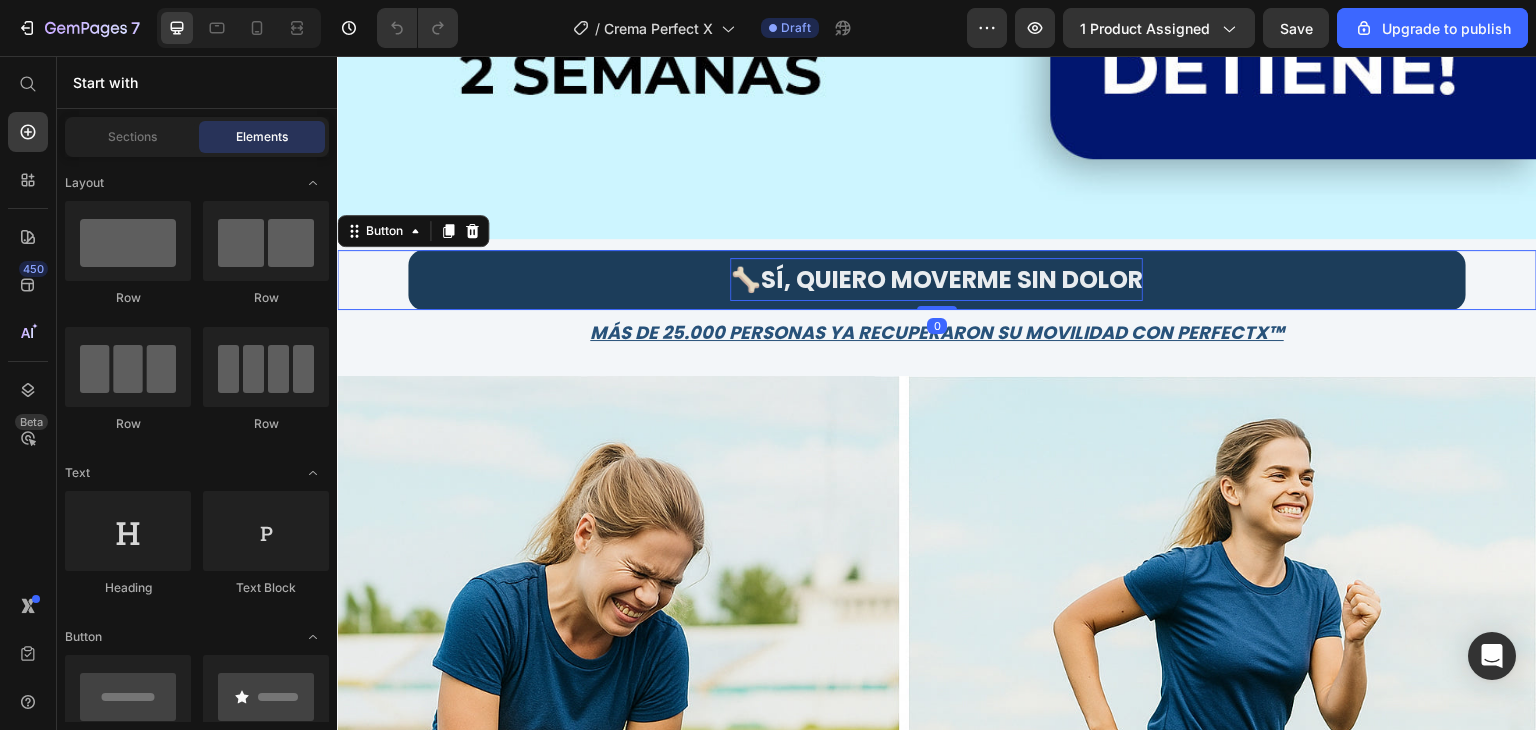 click on "SÍ, QUIERO MOVERME SIN DOLOR" at bounding box center (951, 279) 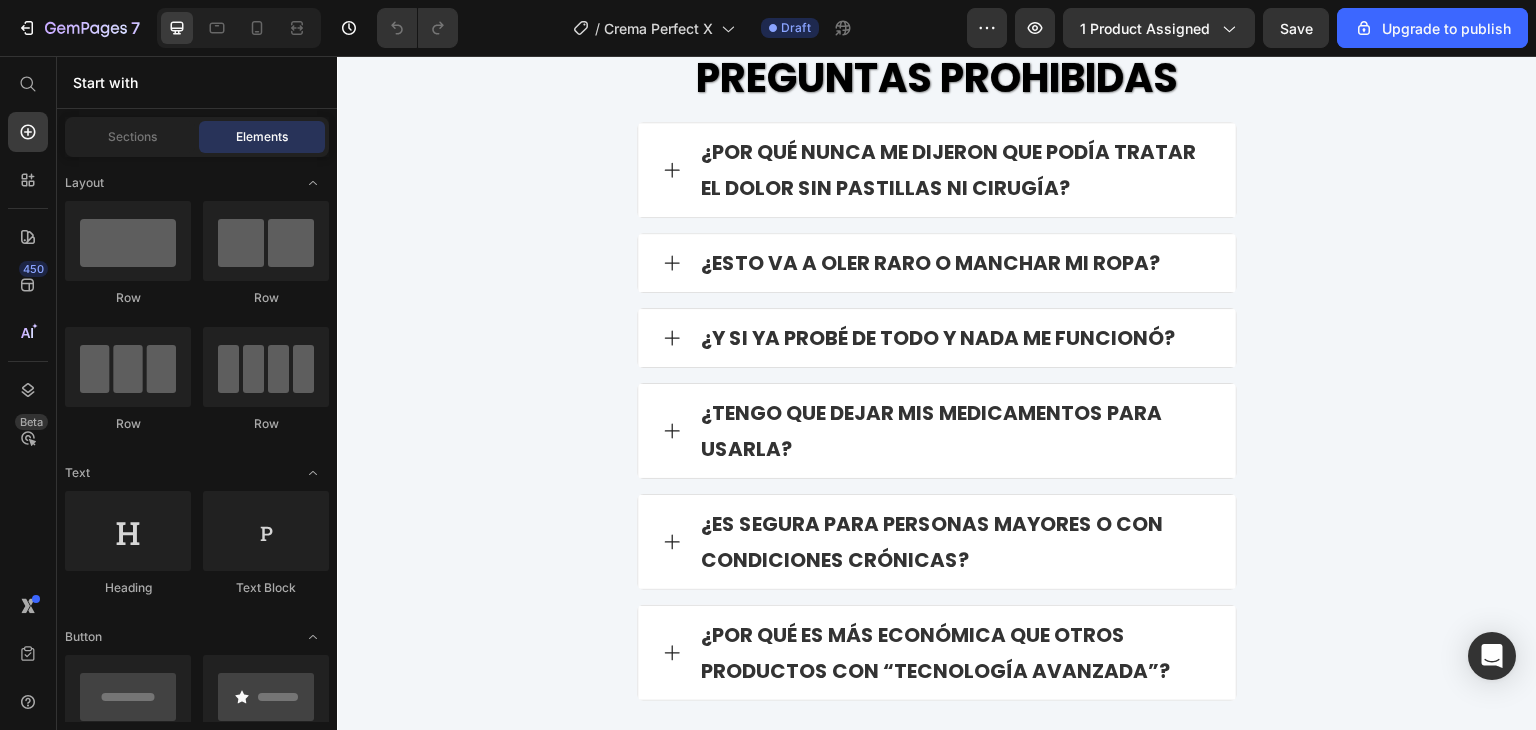 scroll, scrollTop: 10876, scrollLeft: 0, axis: vertical 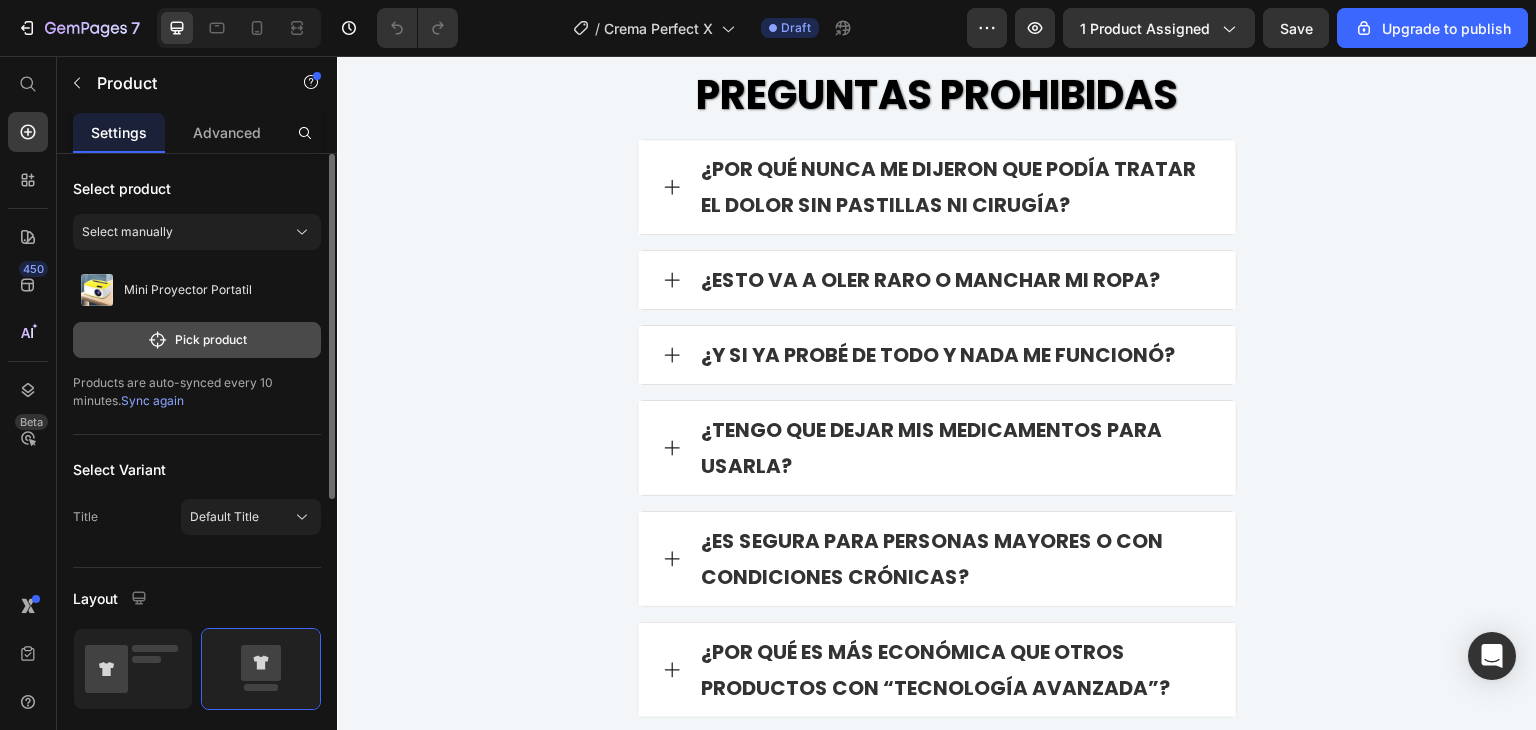 click on "Pick product" at bounding box center [197, 340] 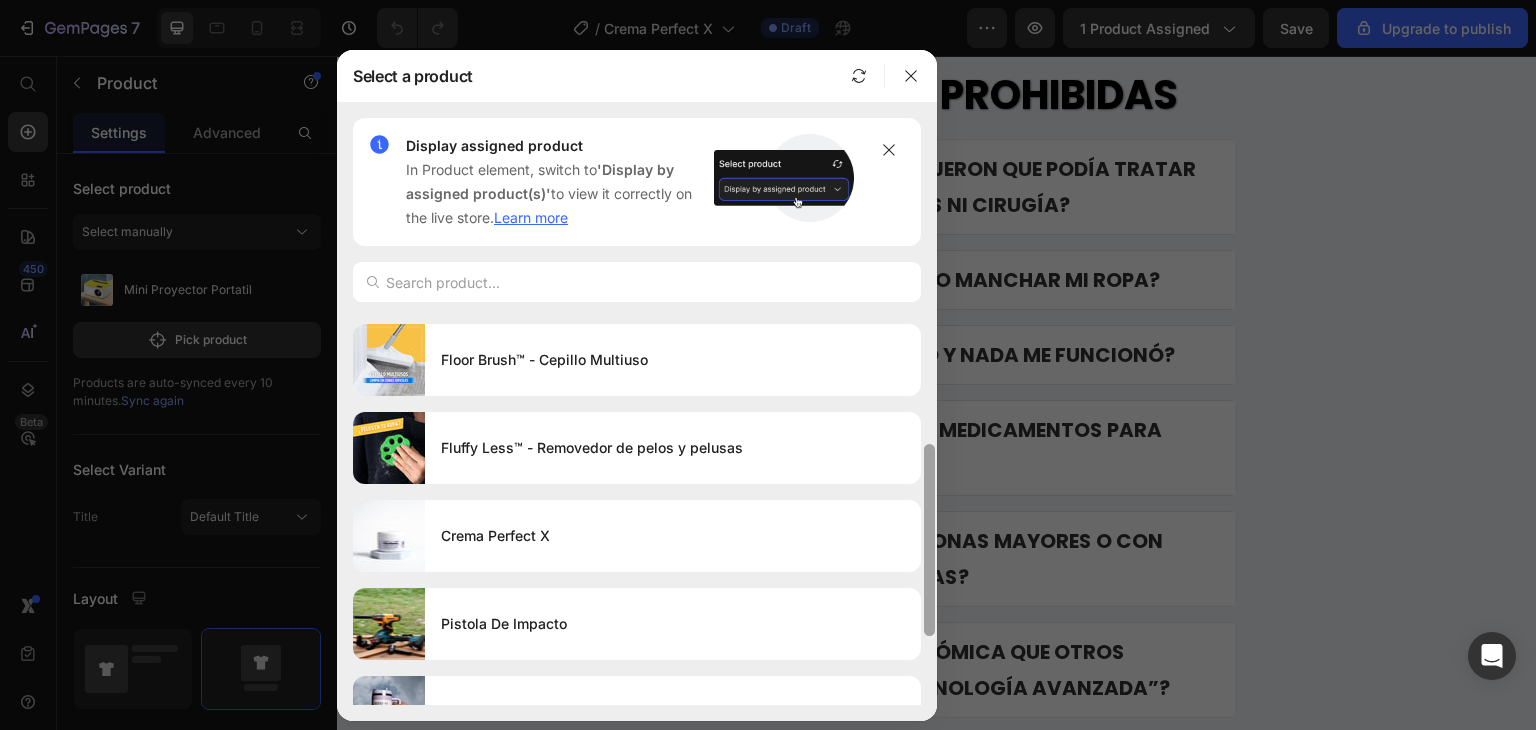 drag, startPoint x: 931, startPoint y: 444, endPoint x: 942, endPoint y: 575, distance: 131.46101 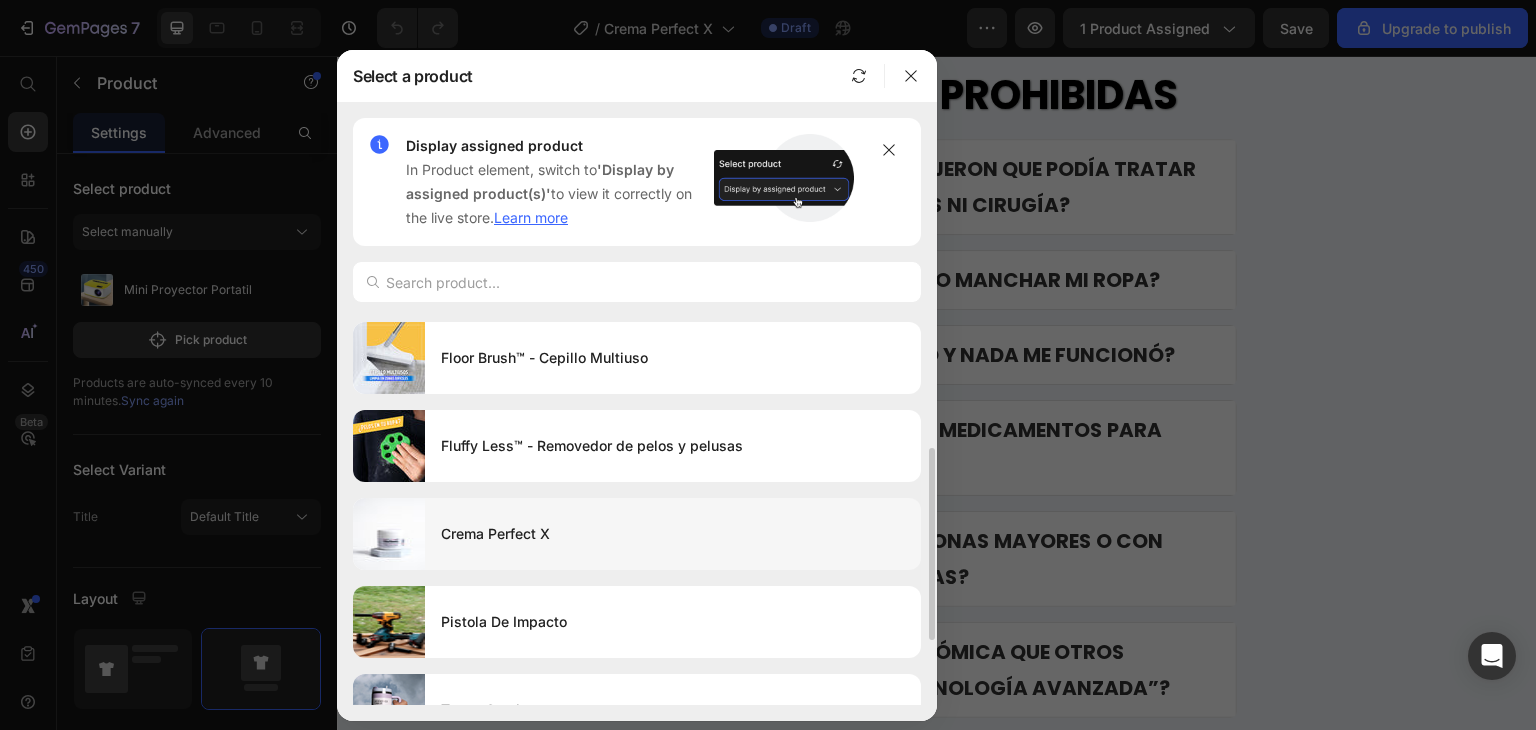 click on "Crema Perfect X" at bounding box center [673, 534] 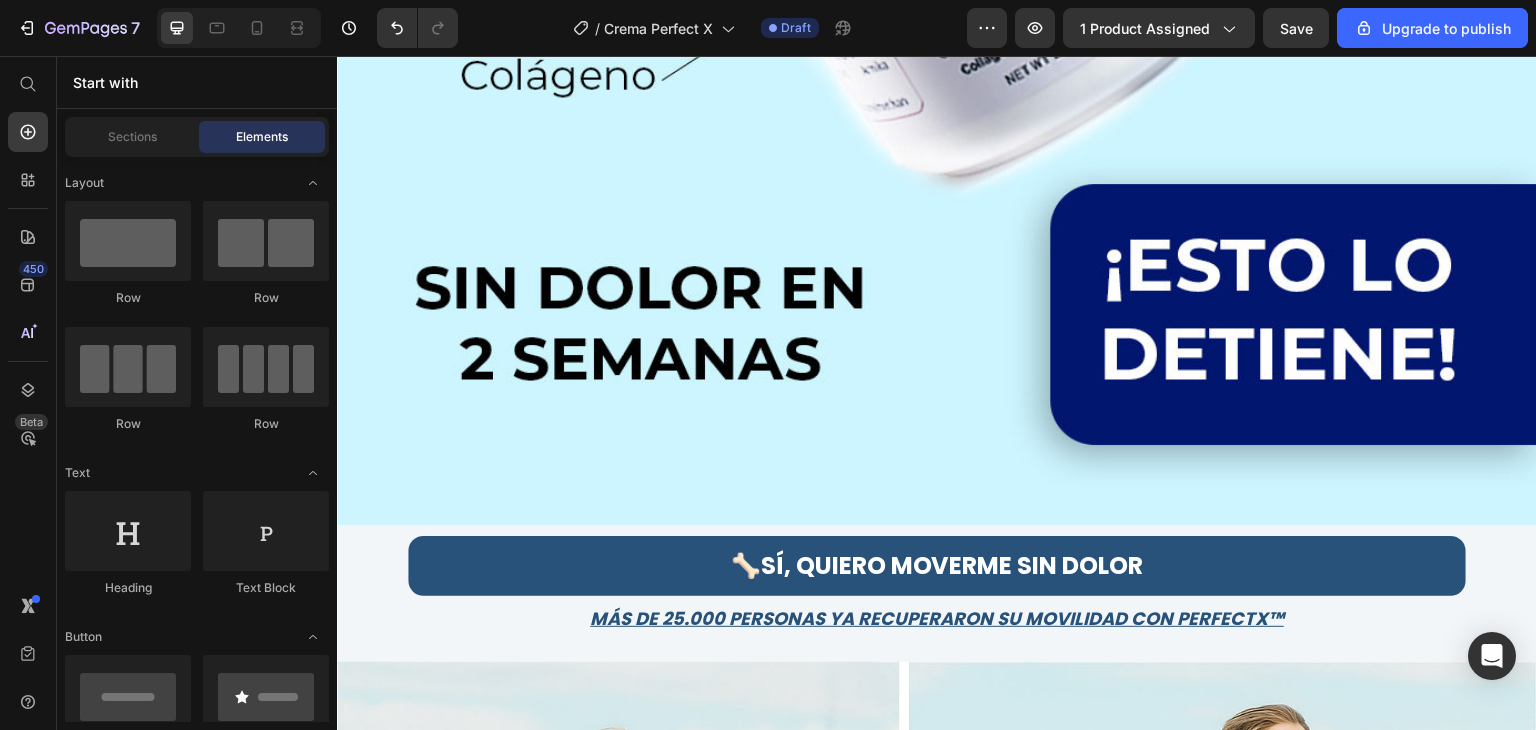 scroll, scrollTop: 2561, scrollLeft: 0, axis: vertical 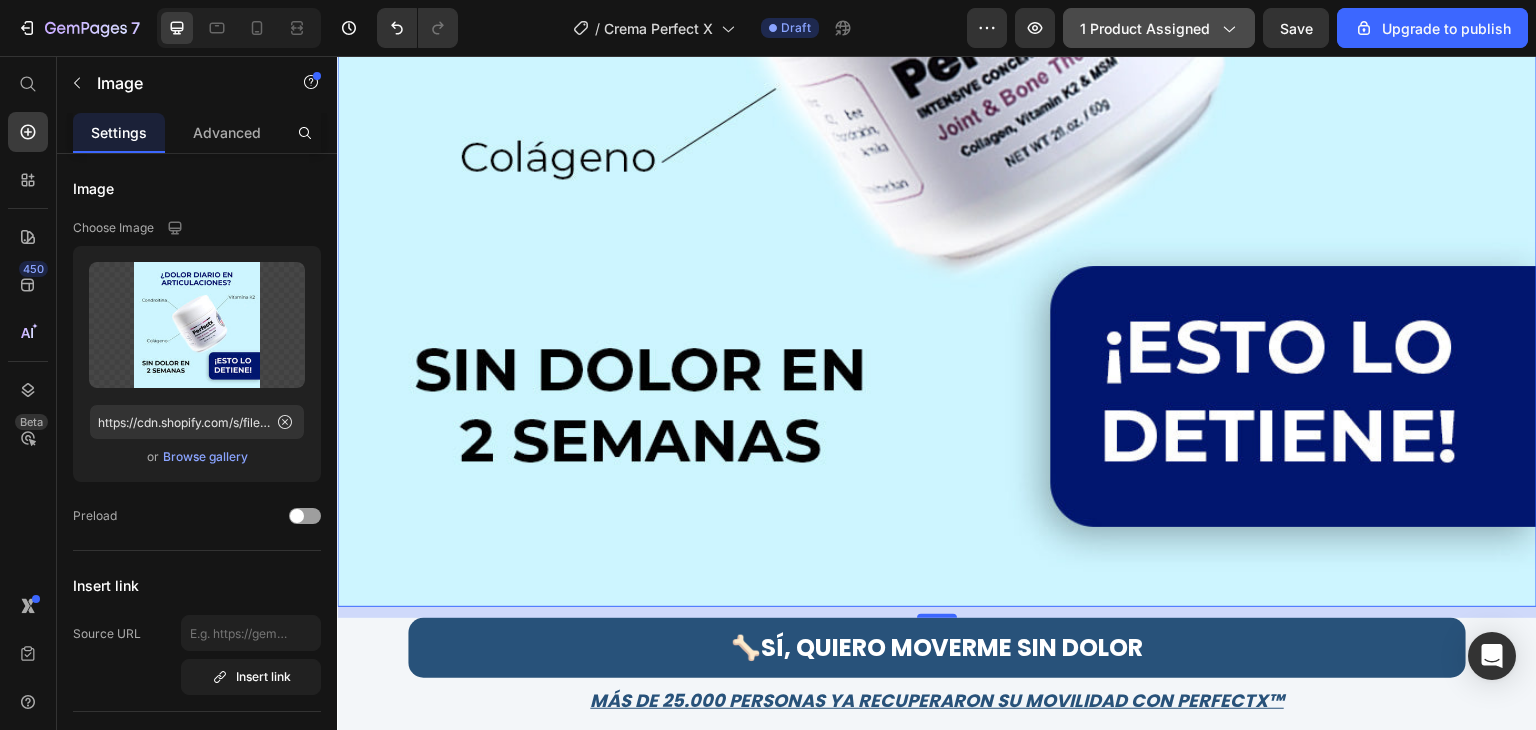 click 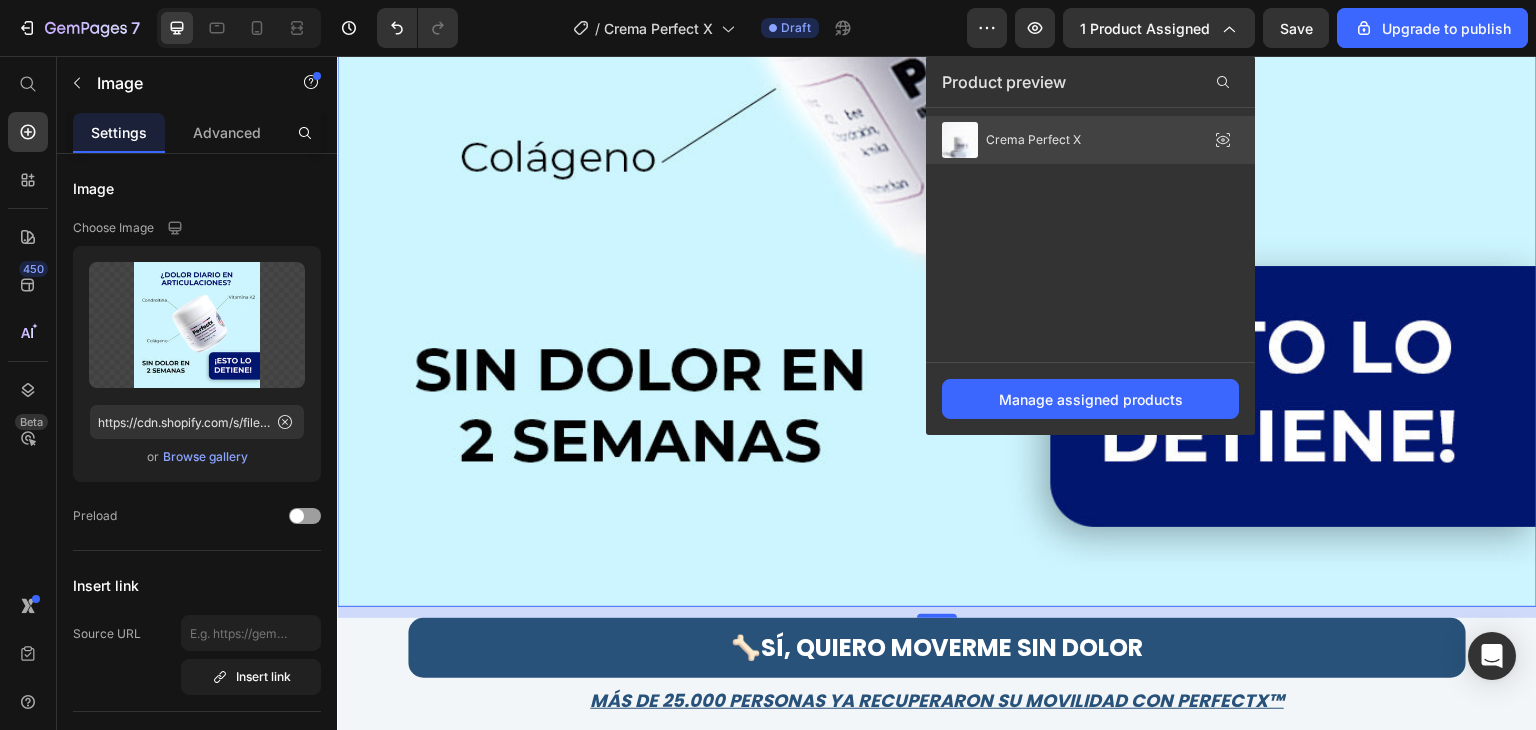 click on "Crema Perfect X" 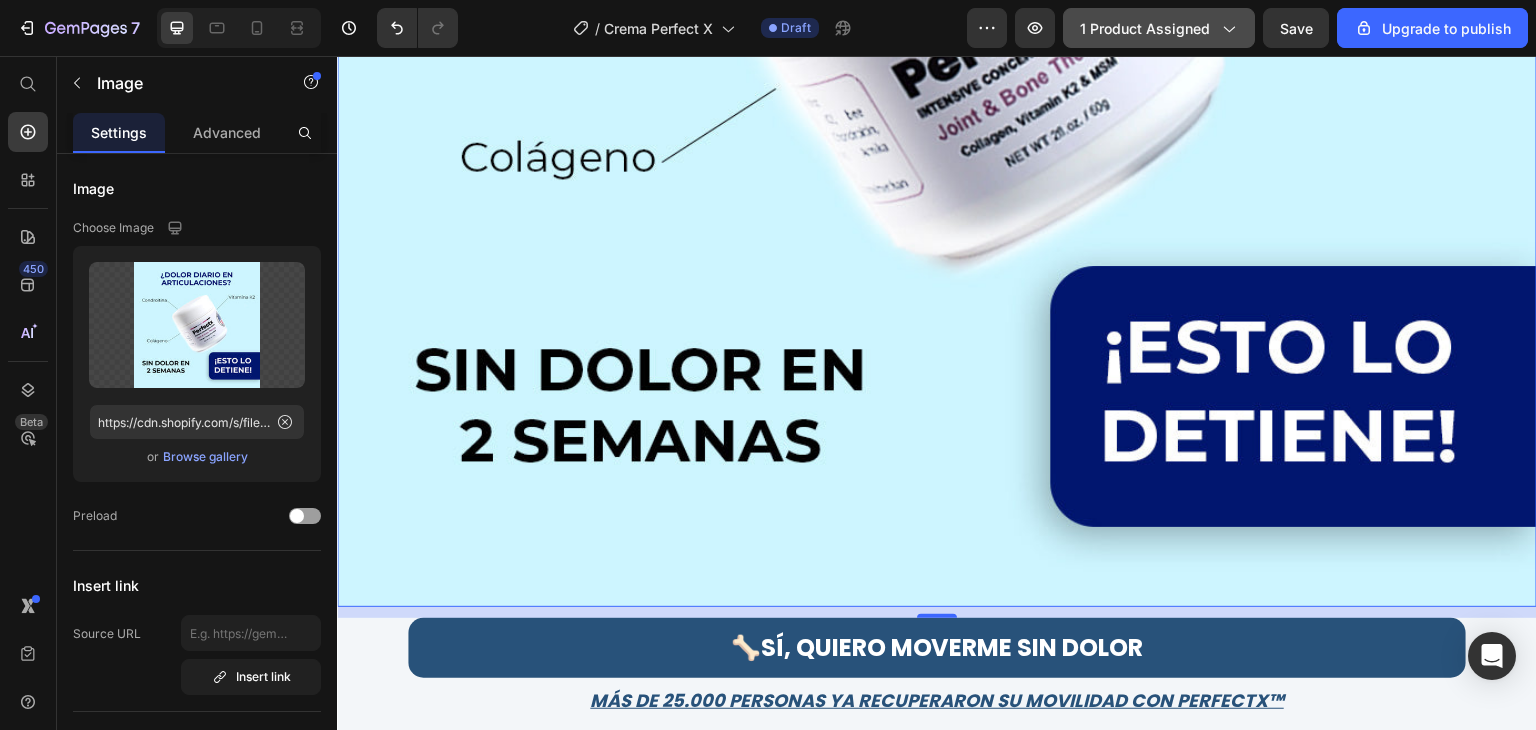 click on "1 product assigned" 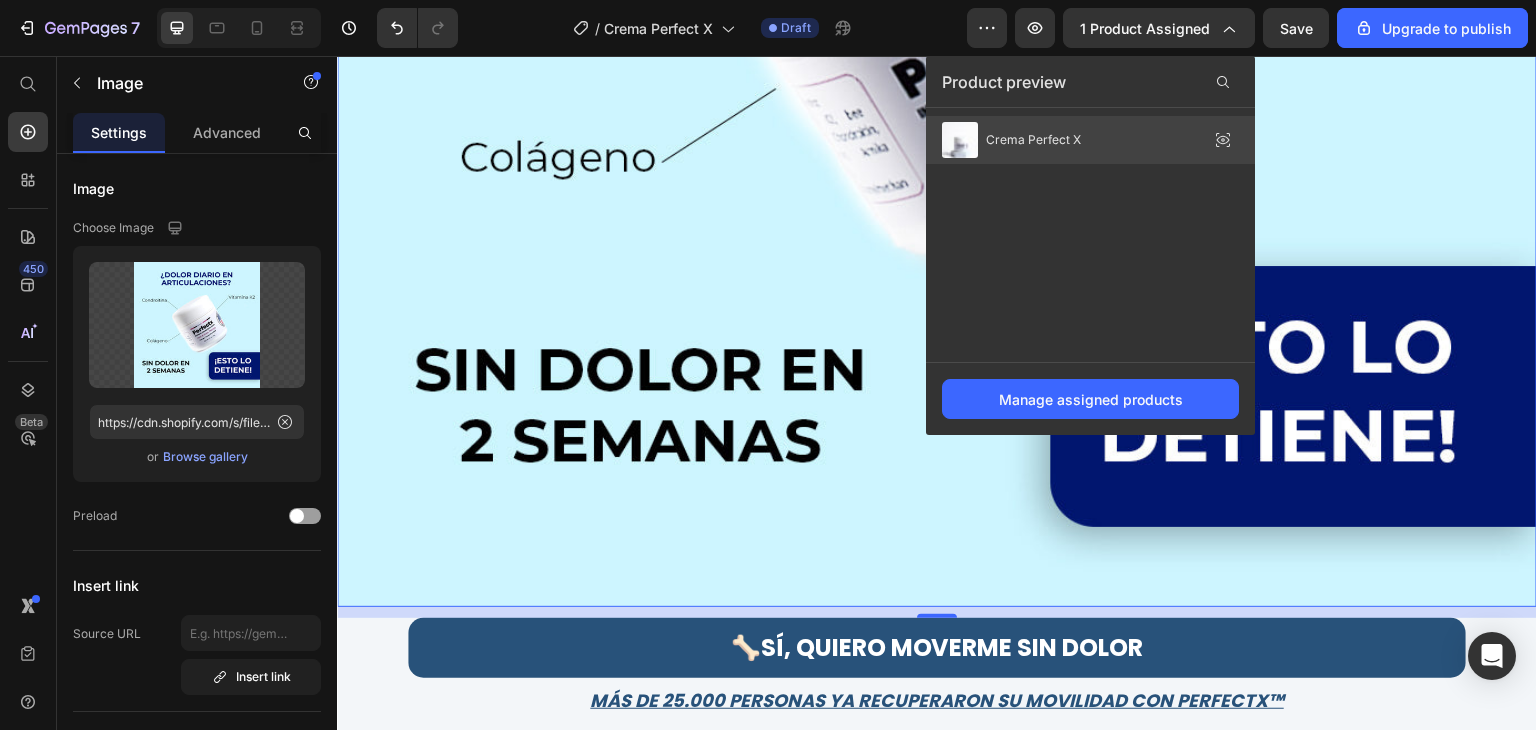 click on "Crema Perfect X" at bounding box center [1033, 140] 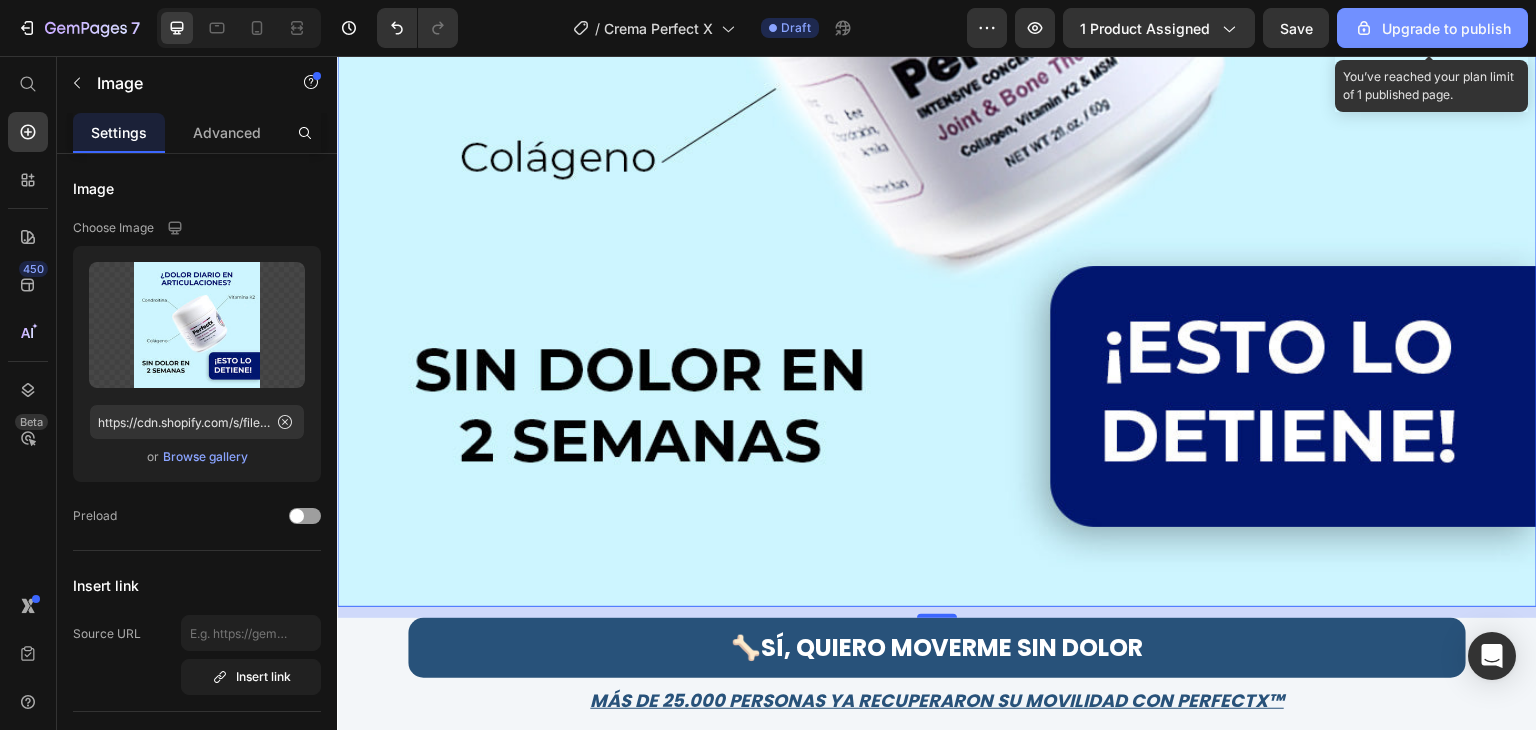 click on "Upgrade to publish" at bounding box center (1432, 28) 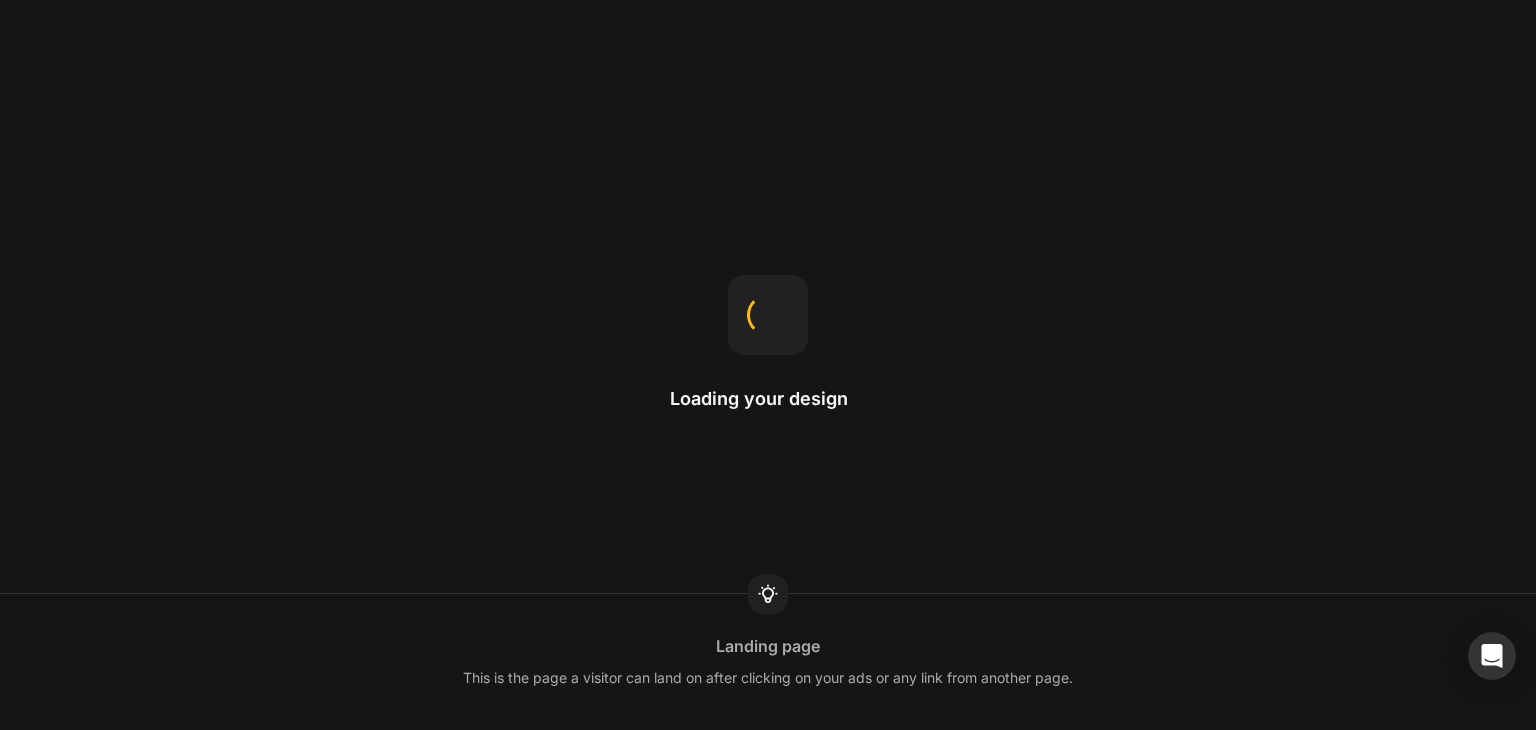 scroll, scrollTop: 0, scrollLeft: 0, axis: both 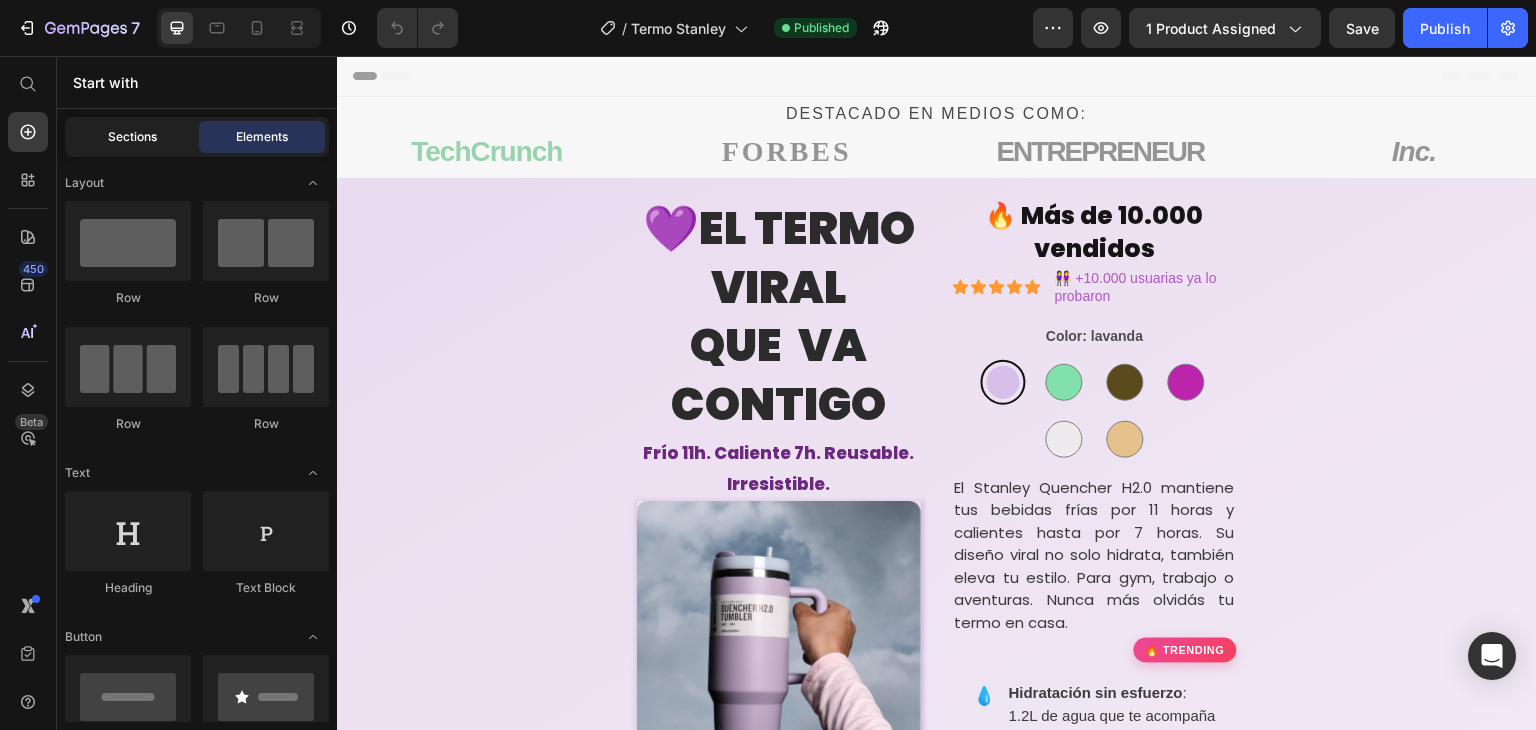 click on "Sections" 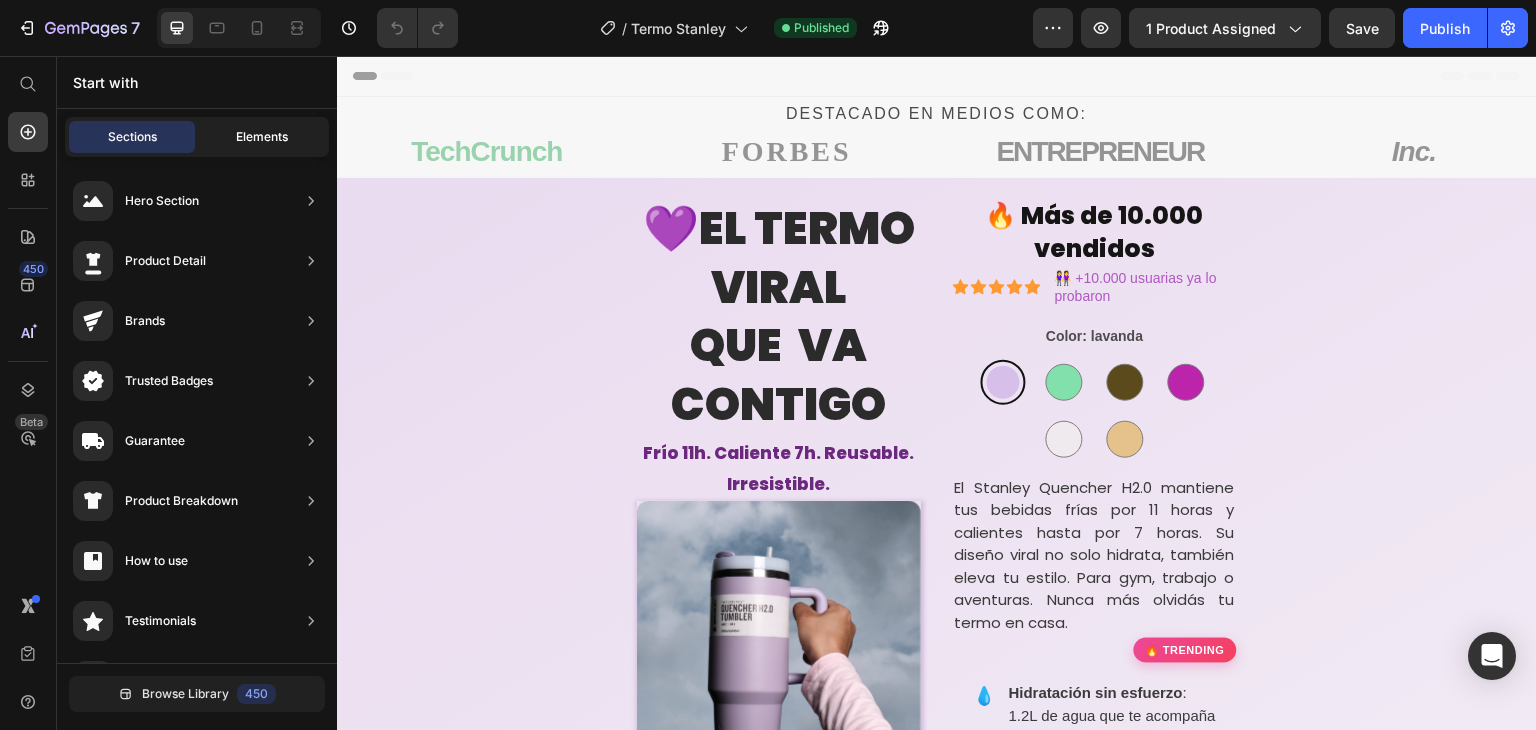 click on "Elements" 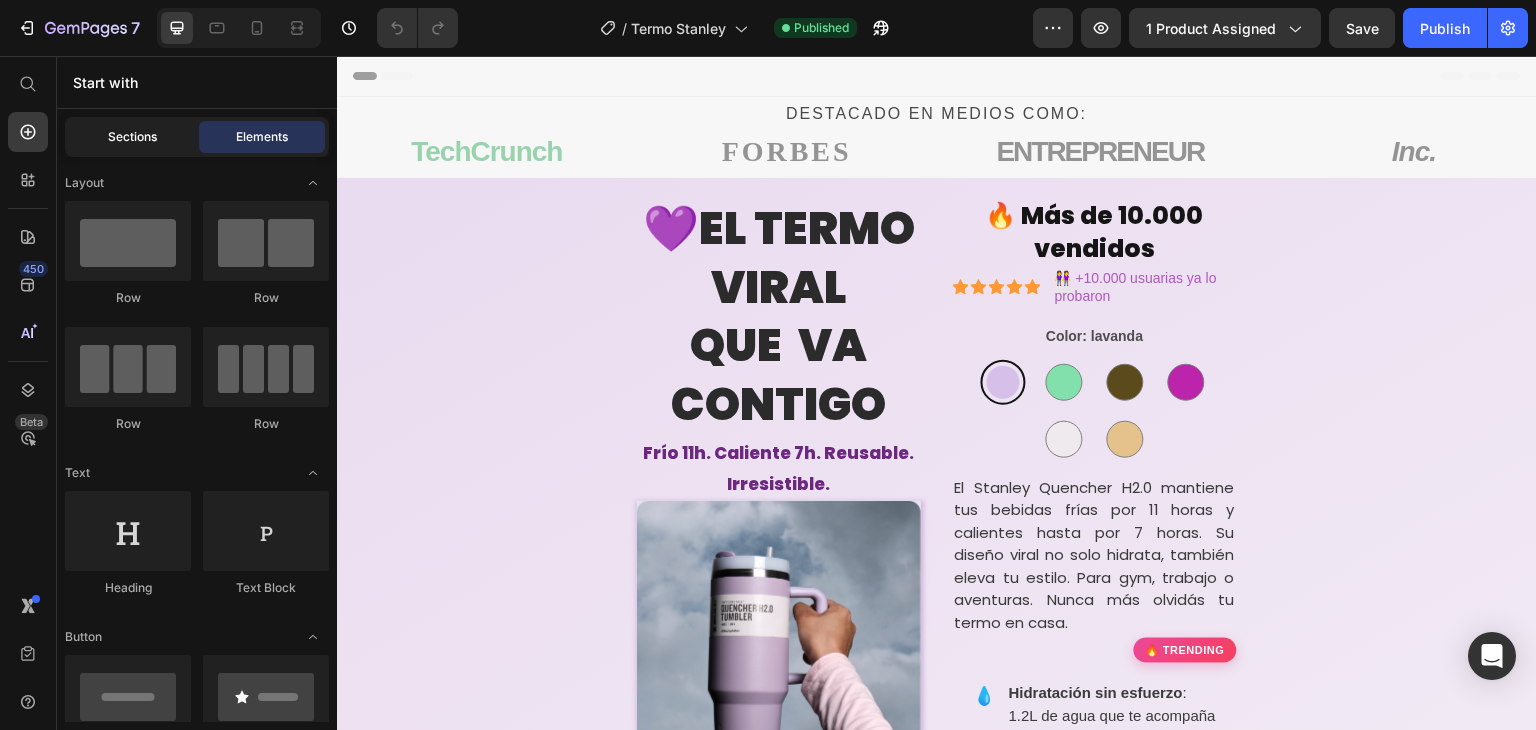click on "Sections" 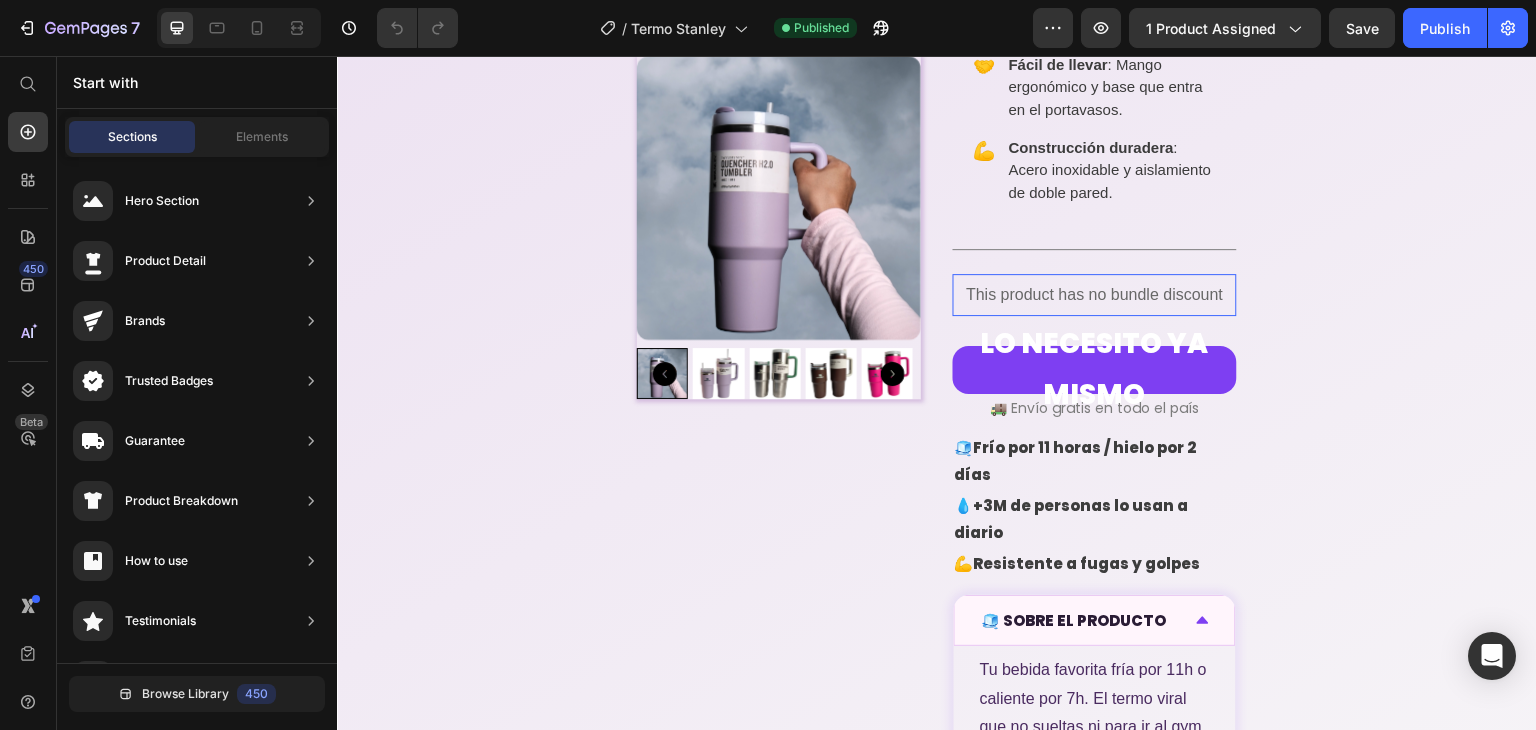 scroll, scrollTop: 799, scrollLeft: 0, axis: vertical 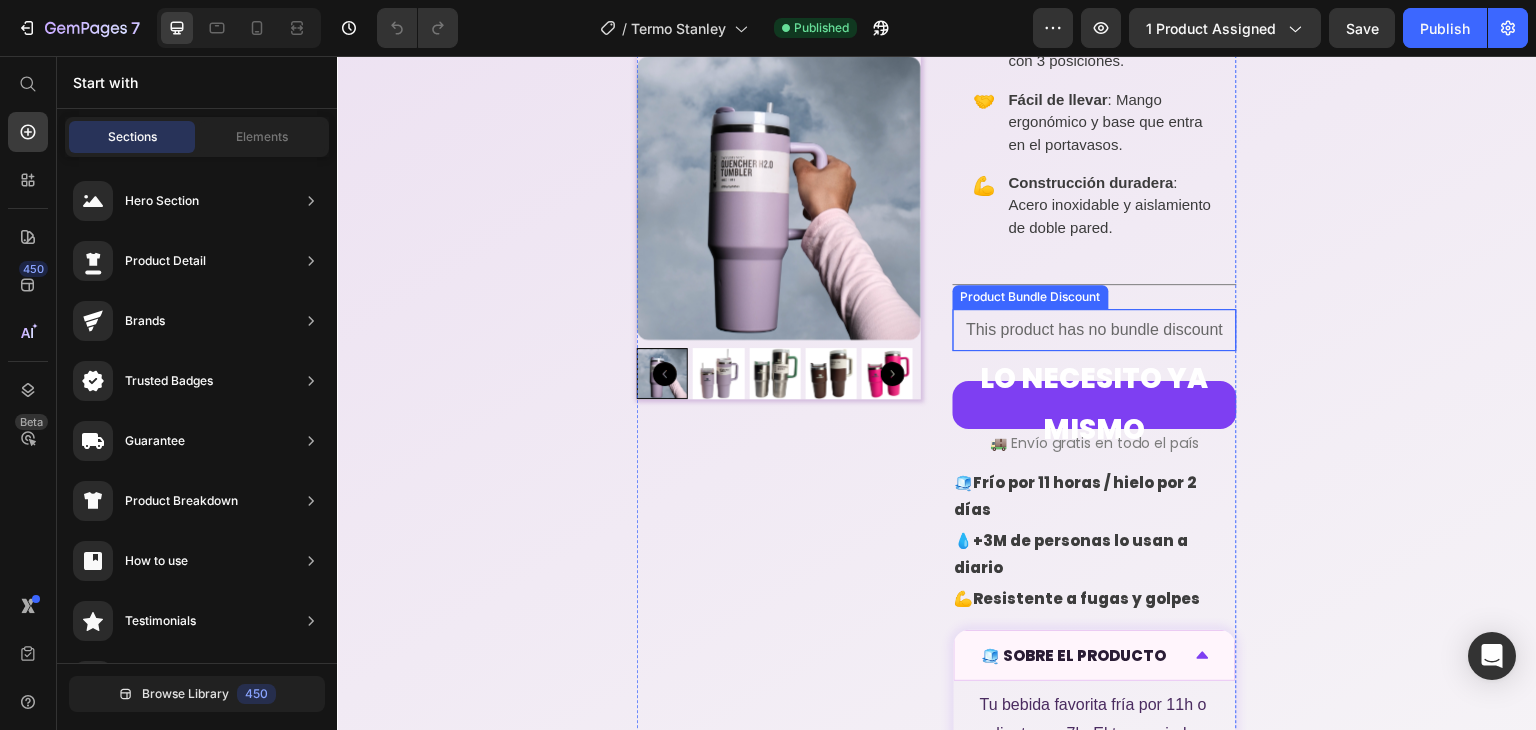click on "This product has no bundle discount" at bounding box center [1095, 330] 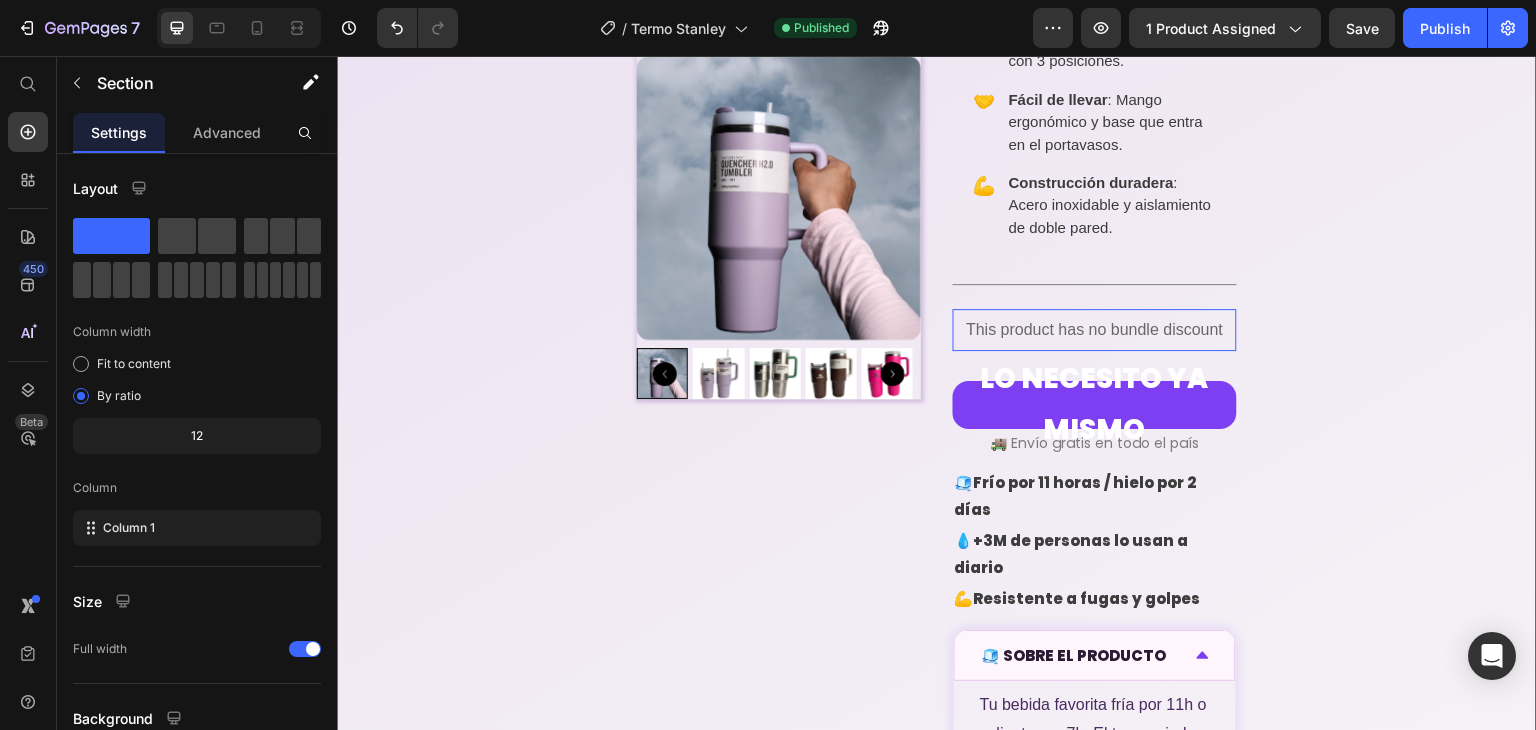 click on "💜EL TERMO VIRAL QUE  VA CONTIGO Heading  Frío 11h. Caliente 7h. Reusable. Irresistible. Text Block
Product Images 🔥 Más de 10.000 vendidos Heading Icon Icon Icon Icon Icon Icon List 👭 +10.000 usuarias ya lo probaron Text Block Row Color: lavanda lavanda lavanda acero-menta acero-menta chocolate chocolate fucsia fucsia edicion-grafica-blanco edicion-grafica-blanco terracota terracota Product Variants & Swatches El Stanley Quencher H2.0 mantiene tus bebidas frías por 11 horas y calientes hasta por 7 horas. Su diseño viral no solo hidrata, también eleva tu estilo. Para gym, trabajo o aventuras. Nunca más olvidás tu termo en casa. Text Block
🔥 Trending
💧
Hidratación sin esfuerzo
1.2L de agua que te acompaña todo el día.
✨
Diseño viral
El favorito de influencers, ahora en tu color.
🔒
Sin derrames
Tapa giratoria con 3 posiciones." at bounding box center (937, 342) 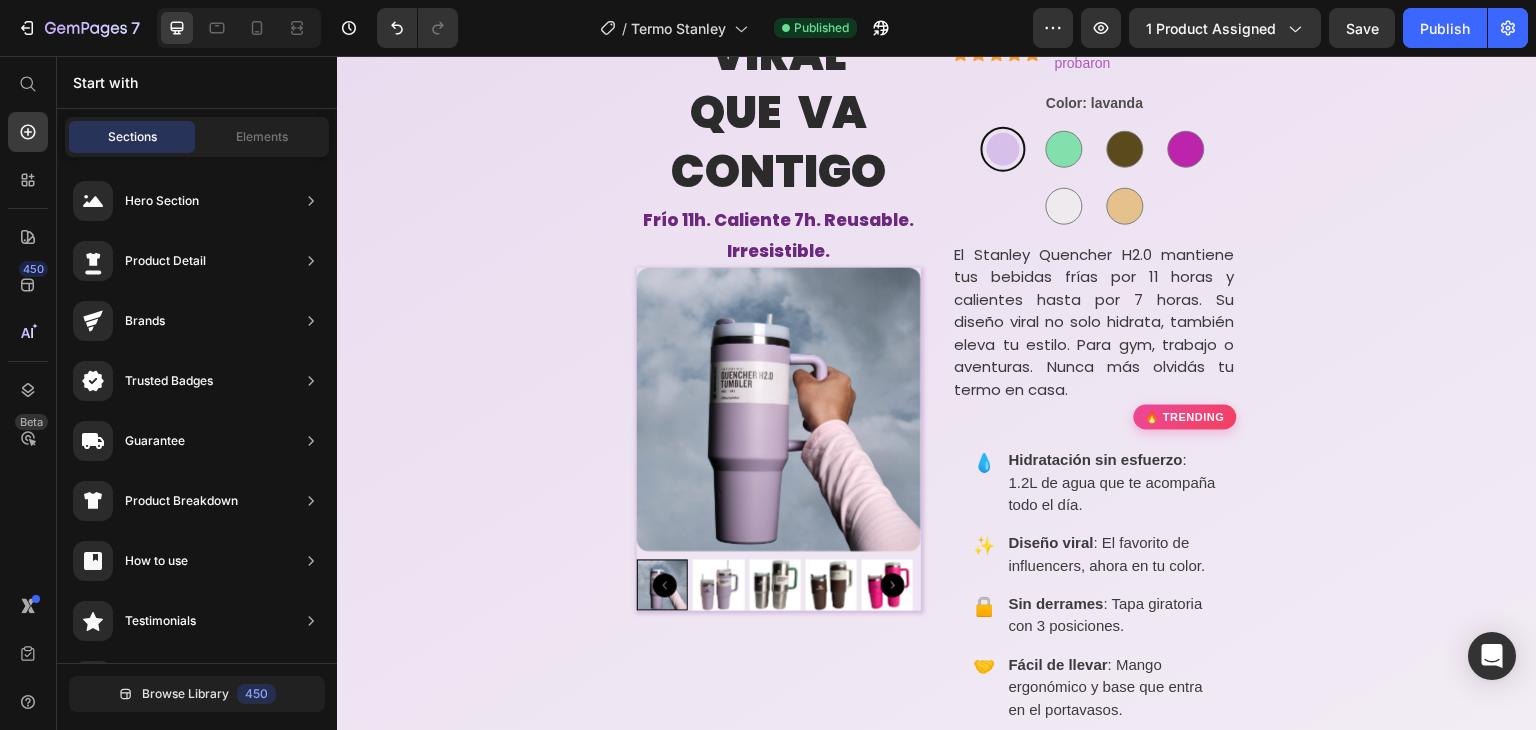 scroll, scrollTop: 0, scrollLeft: 0, axis: both 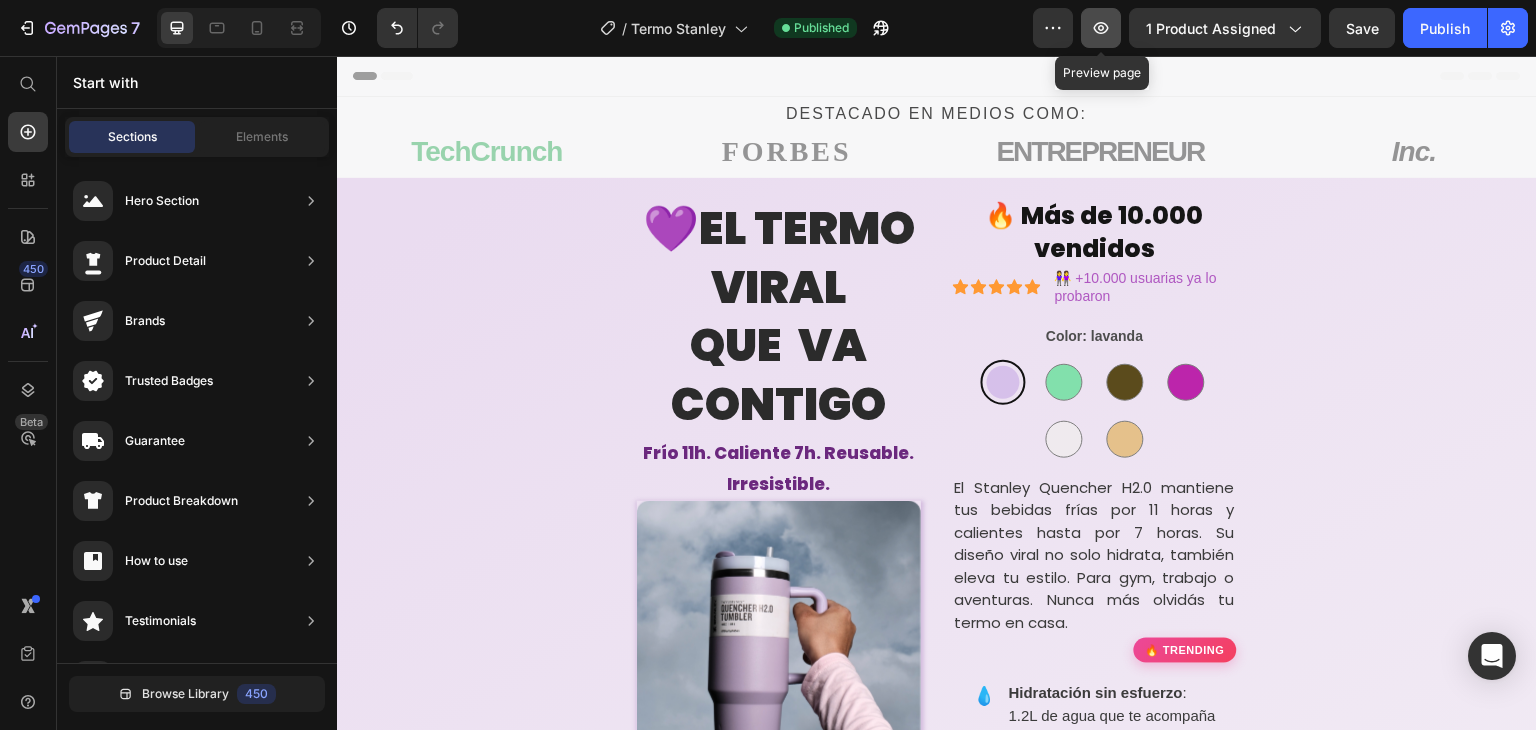 click 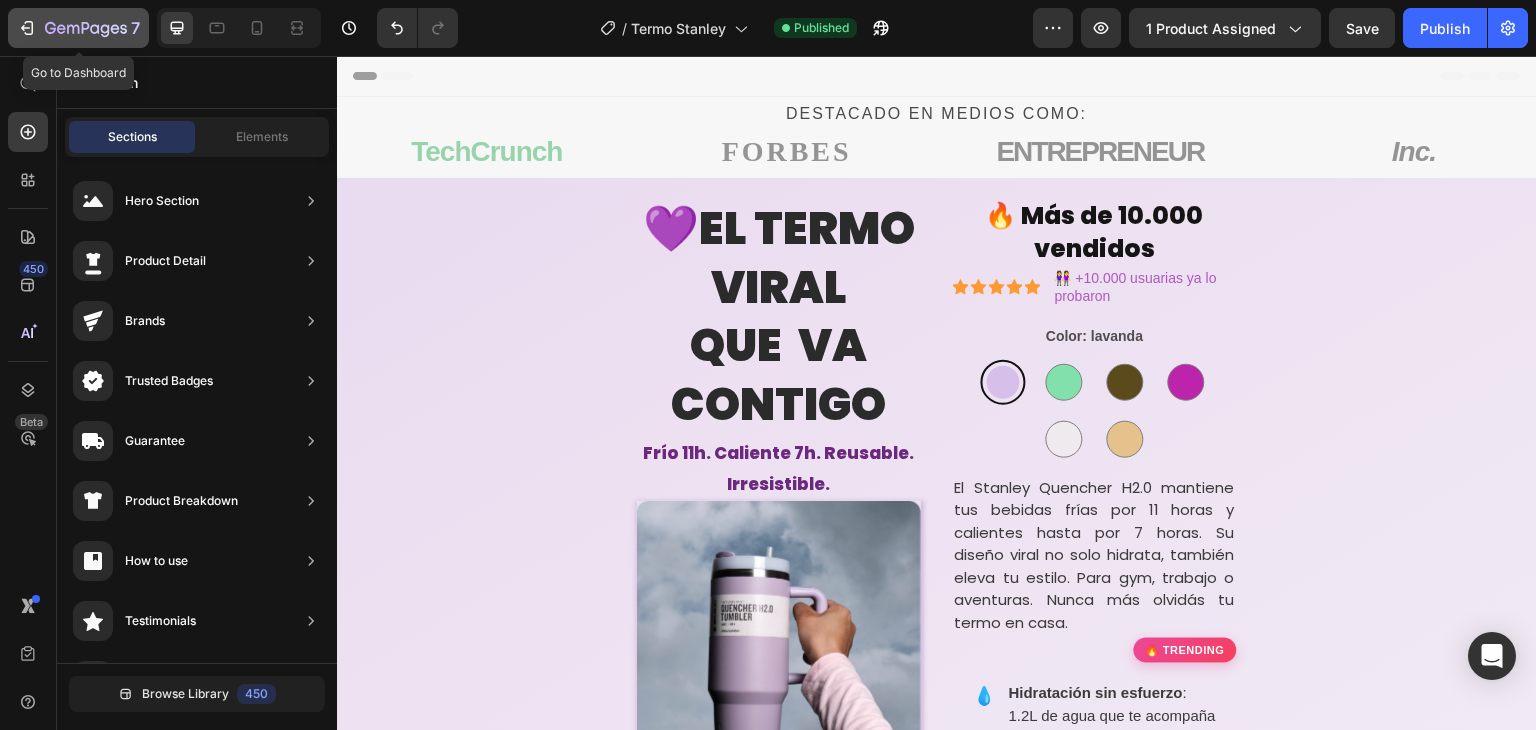 click on "7" at bounding box center [78, 28] 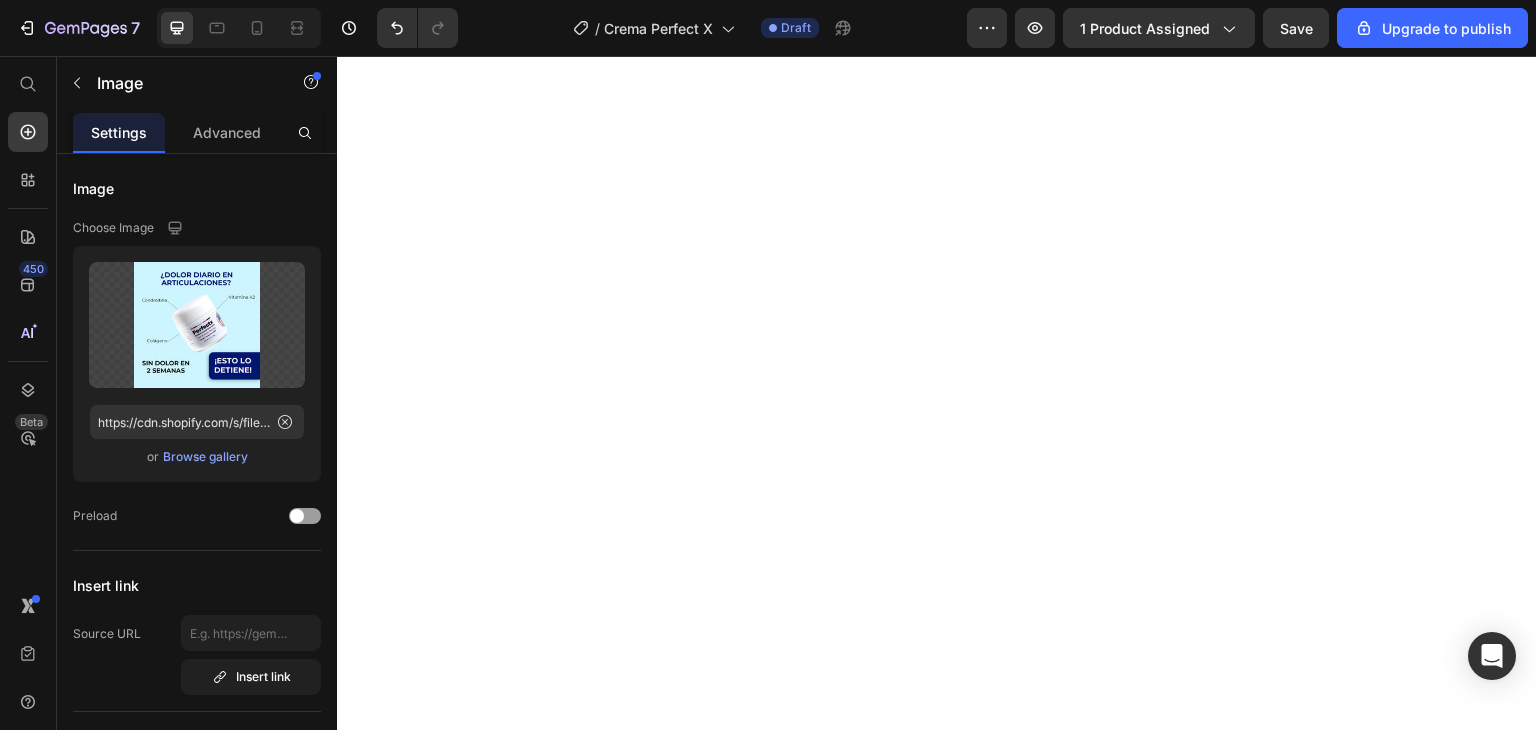 scroll, scrollTop: 0, scrollLeft: 0, axis: both 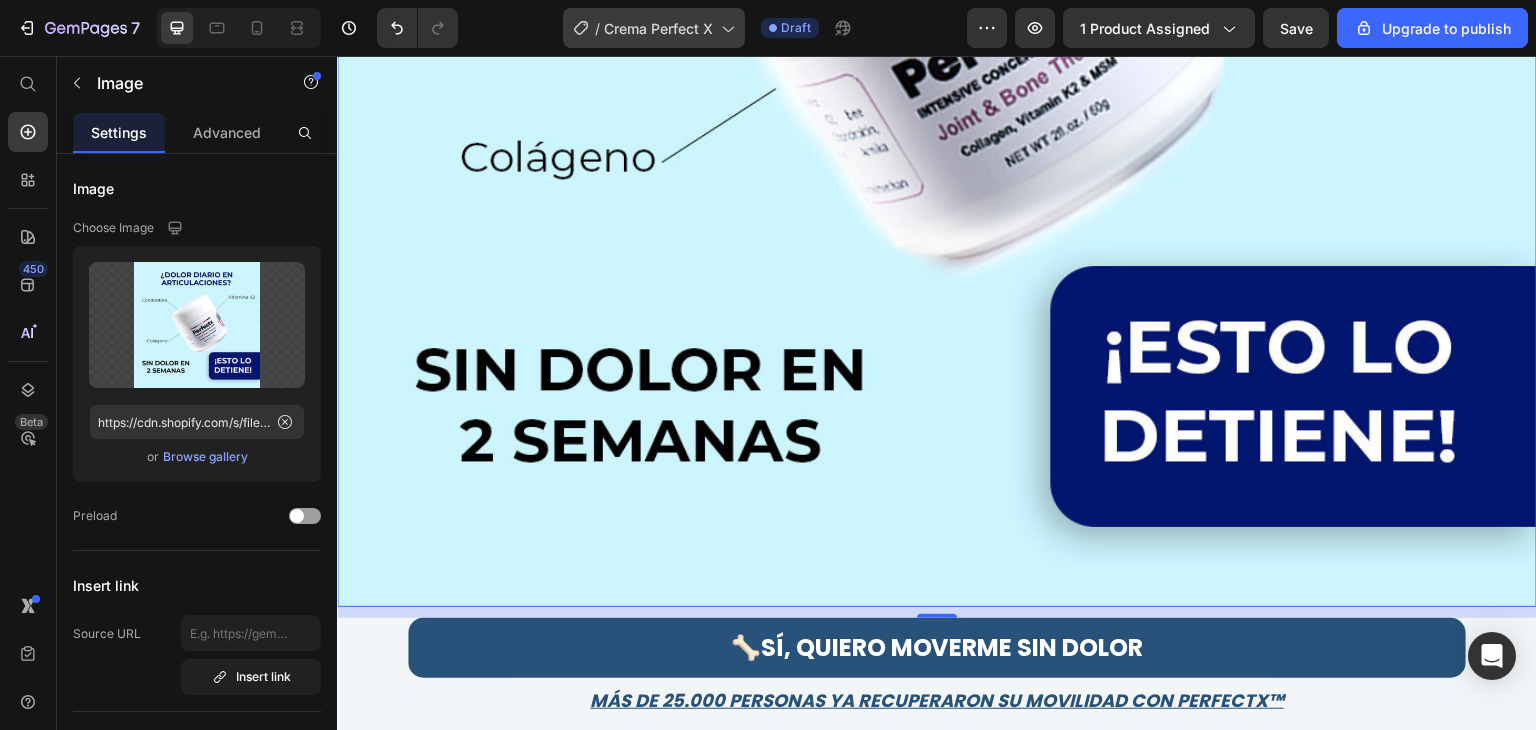 type 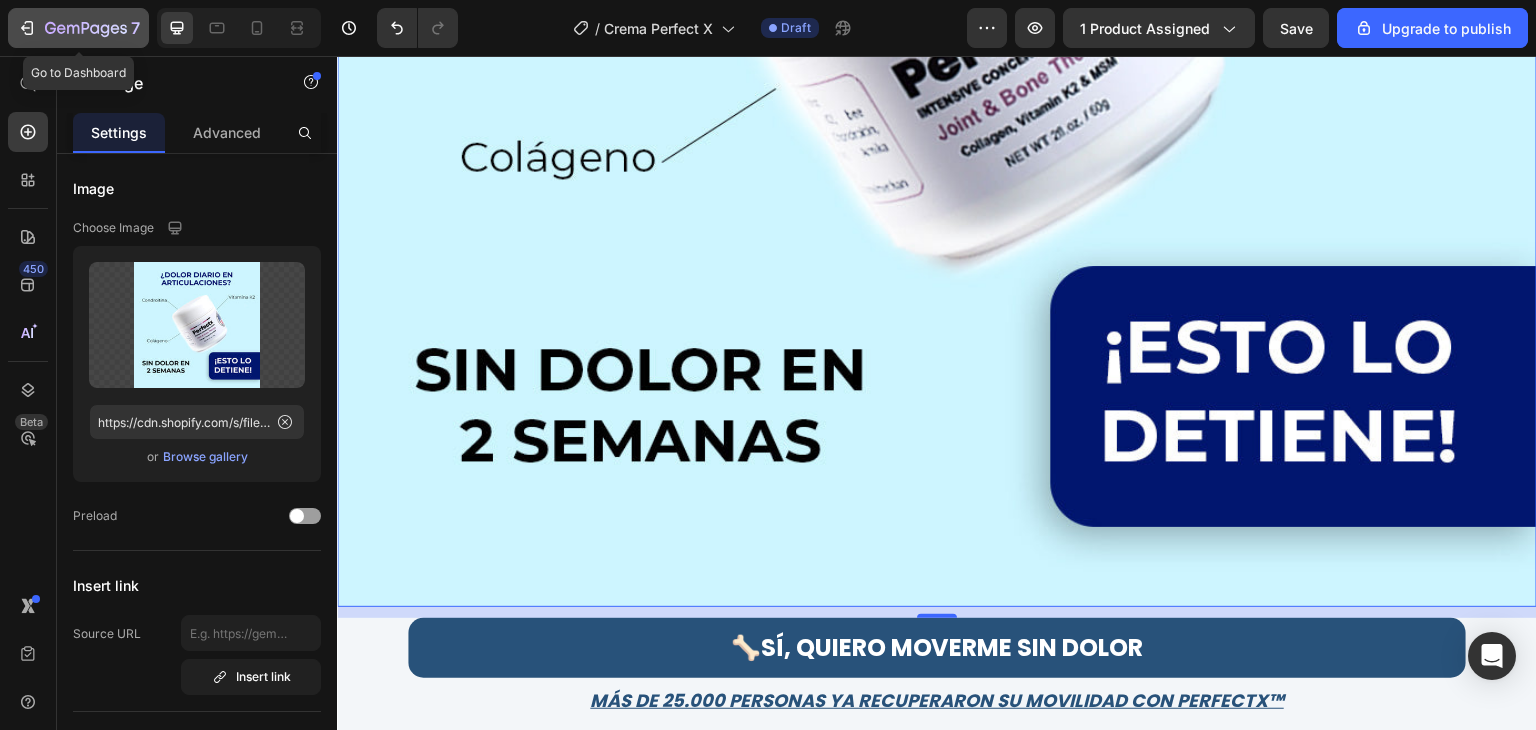 click 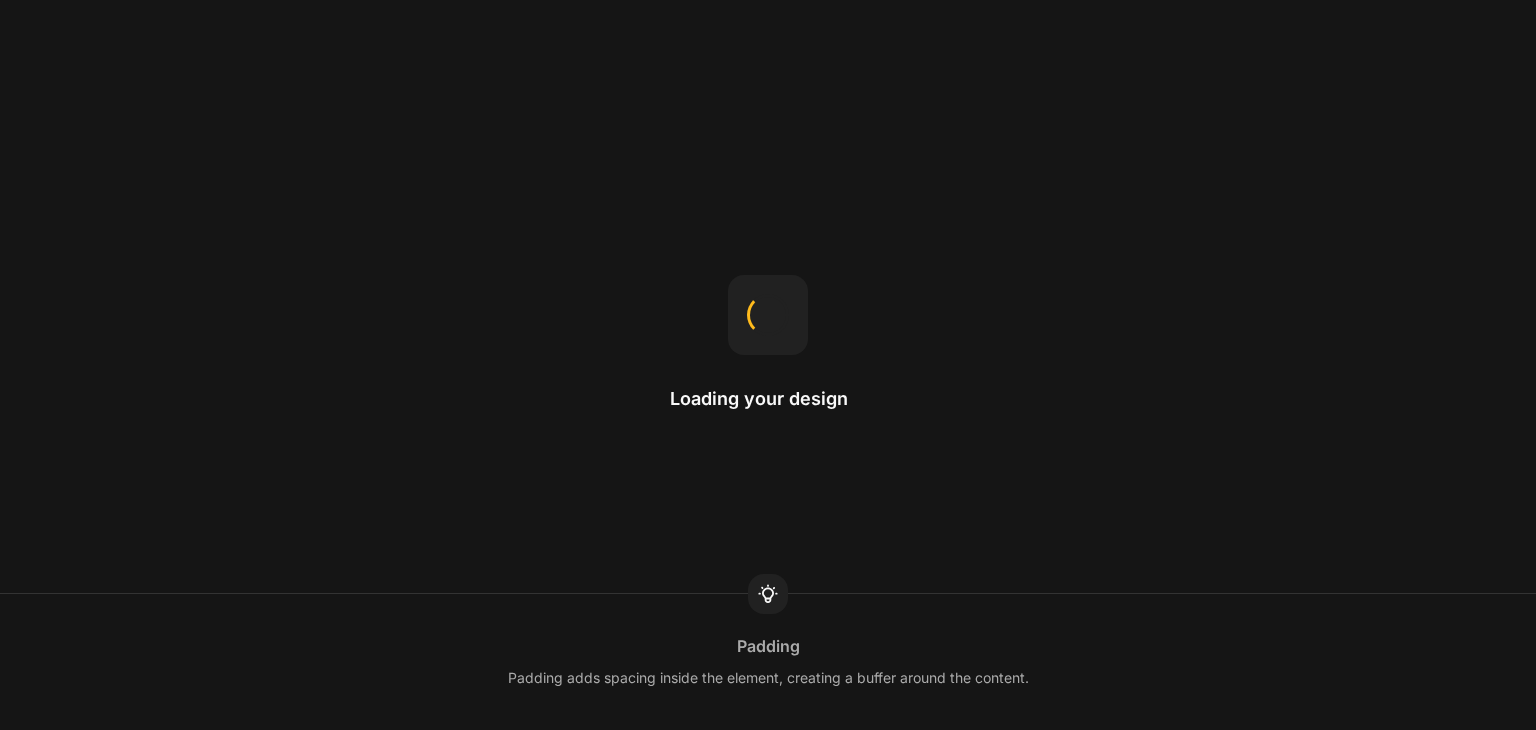 scroll, scrollTop: 0, scrollLeft: 0, axis: both 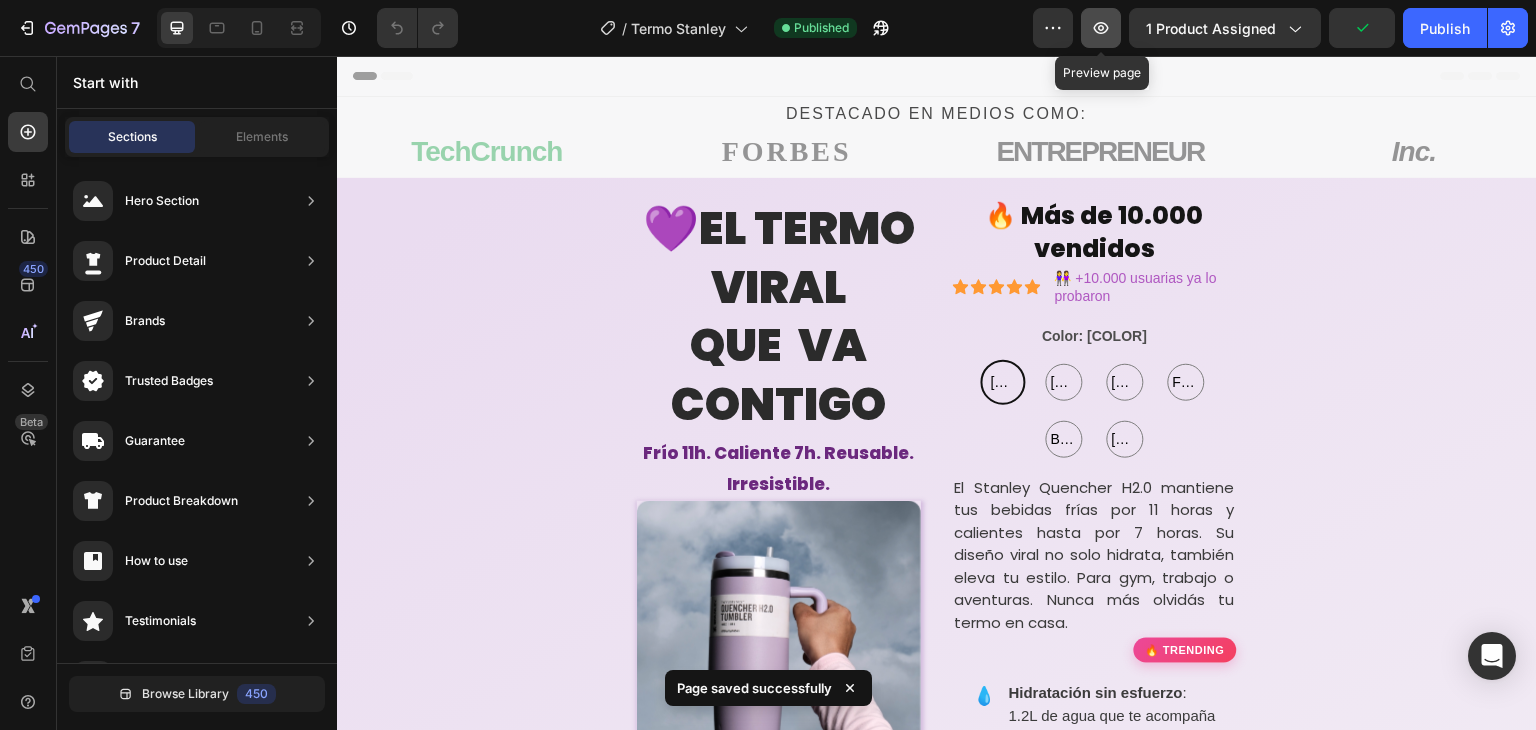 click 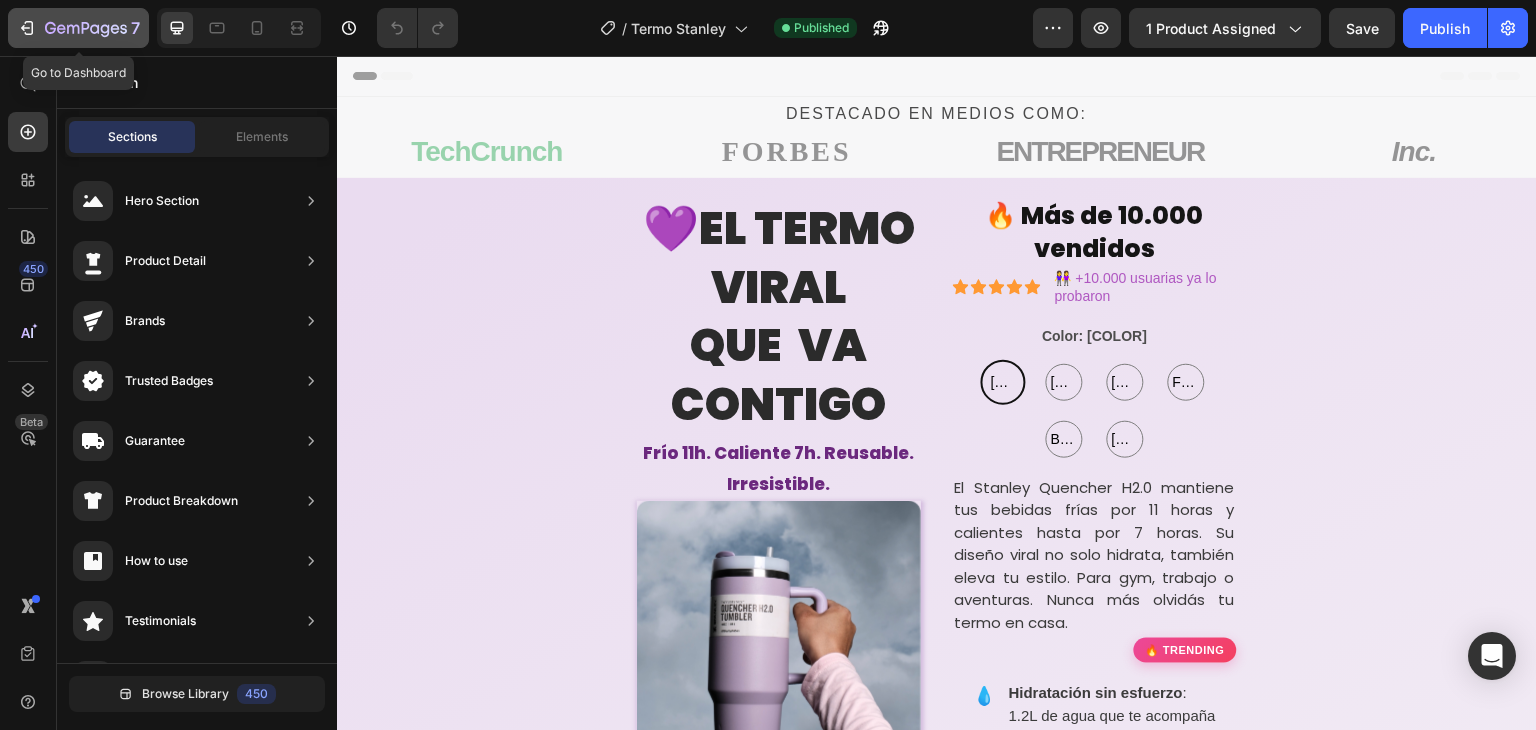click on "7" 